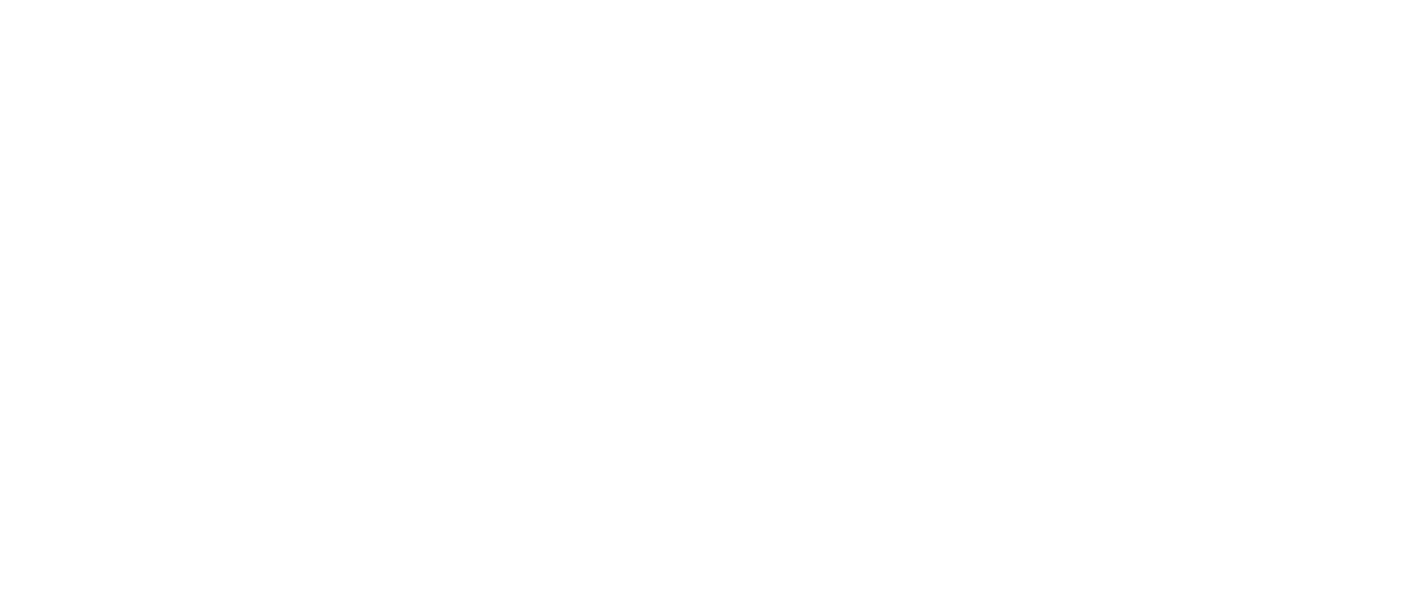 scroll, scrollTop: 0, scrollLeft: 0, axis: both 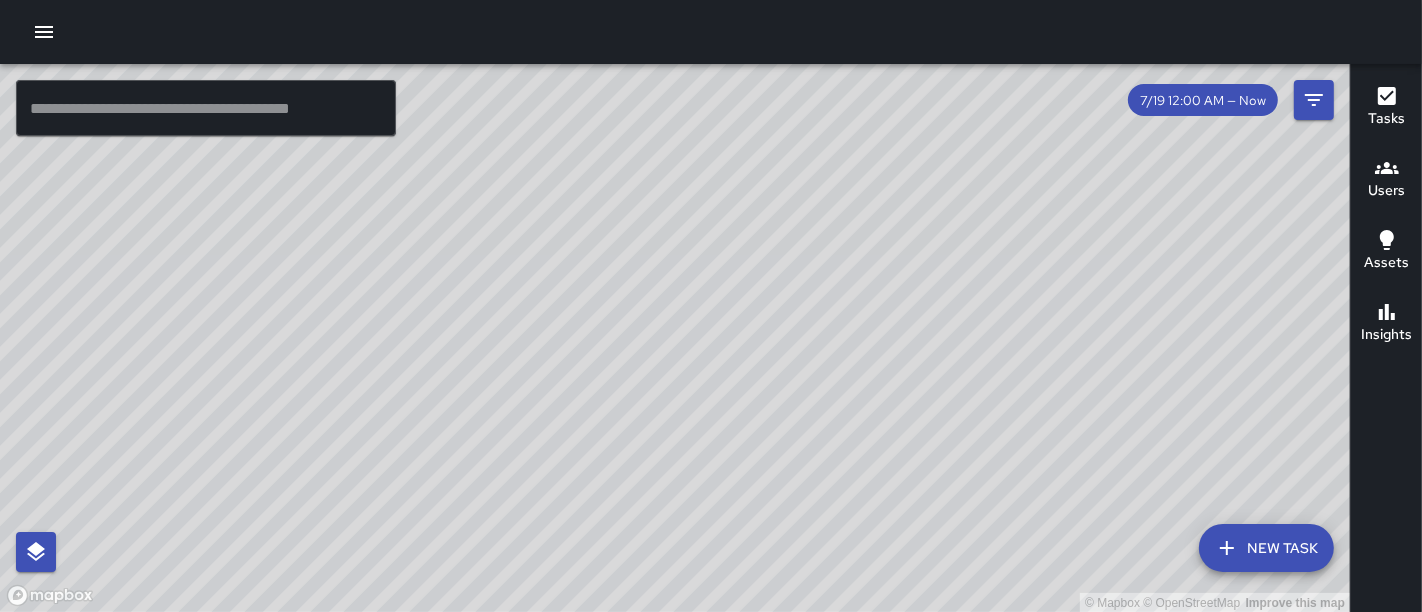 drag, startPoint x: 667, startPoint y: 263, endPoint x: 732, endPoint y: 455, distance: 202.70422 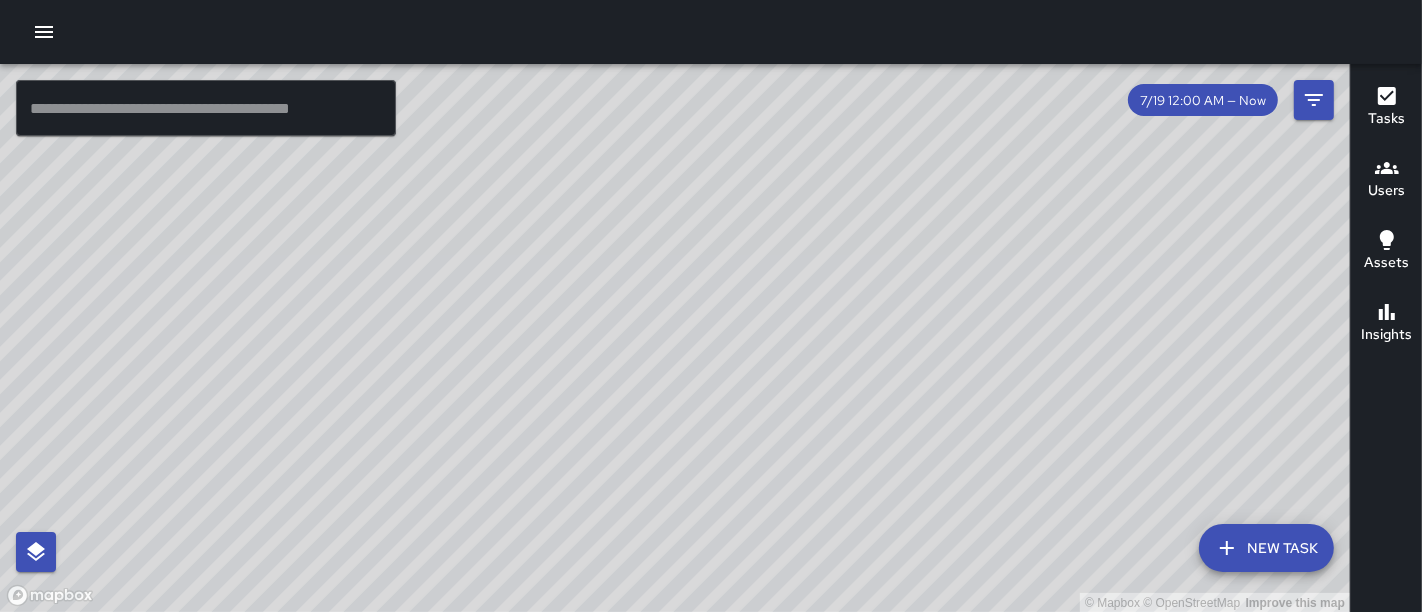 drag, startPoint x: 574, startPoint y: 247, endPoint x: 791, endPoint y: 129, distance: 247.0081 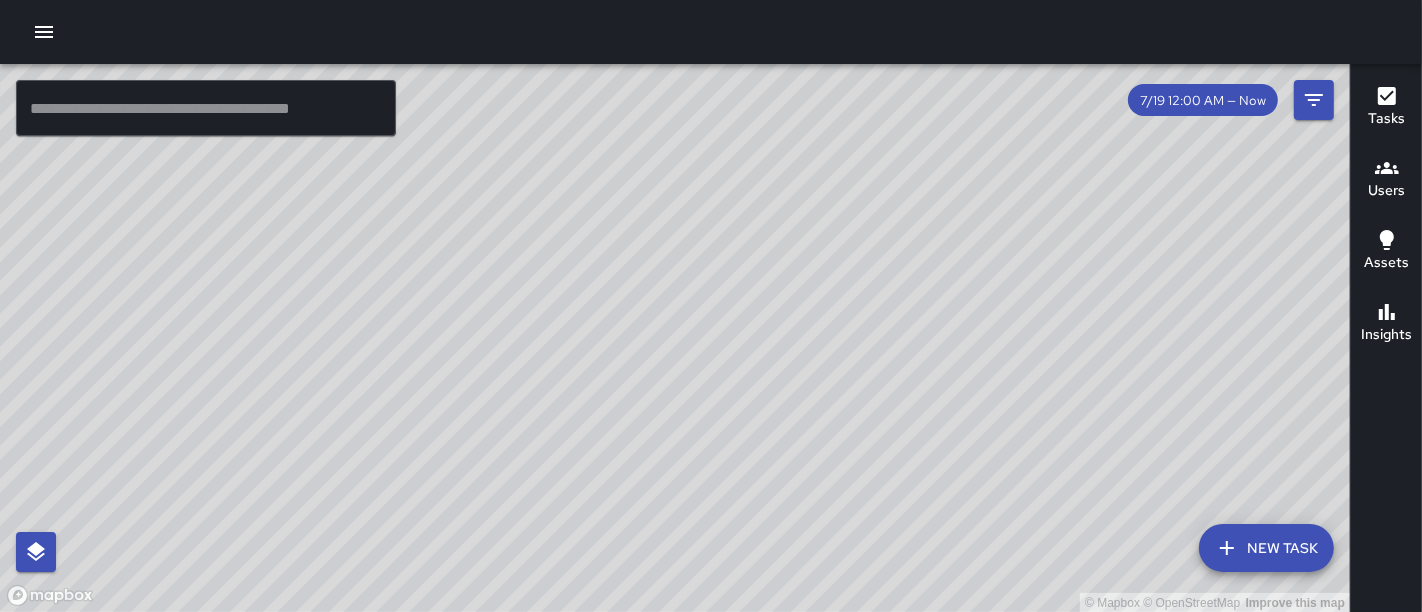 click on "© Mapbox   © OpenStreetMap   Improve this map" at bounding box center (675, 338) 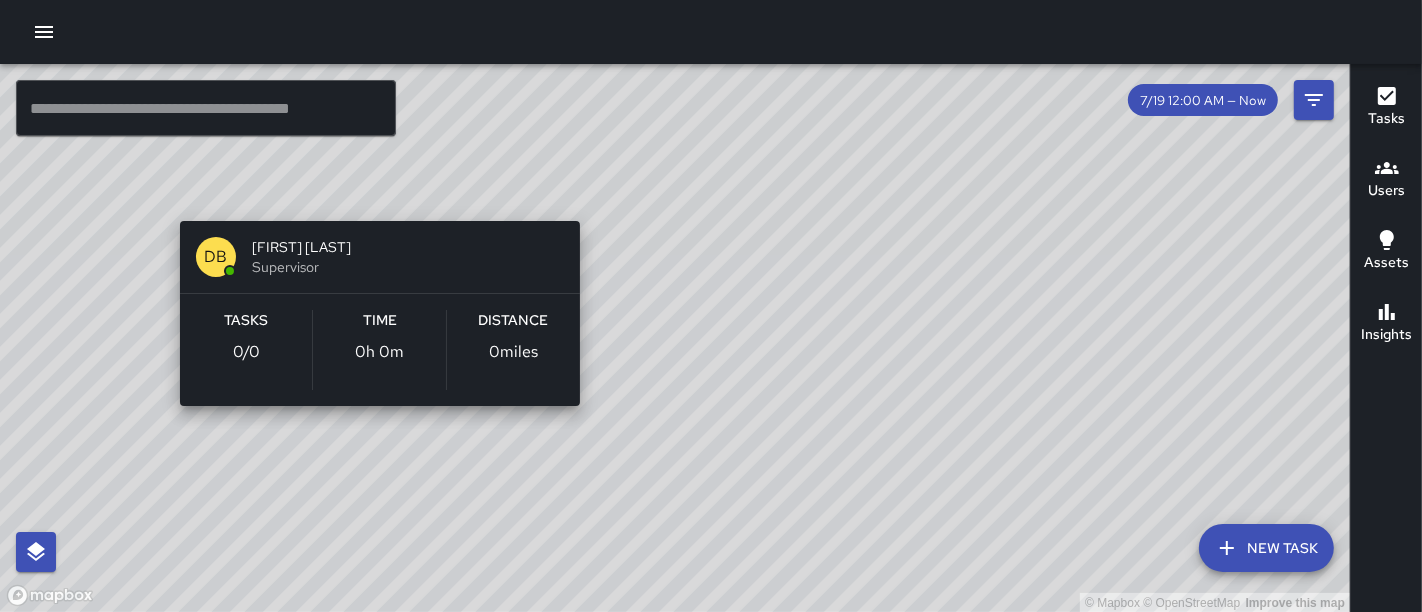 click on "© Mapbox   © OpenStreetMap   Improve this map DB [FIRST] [LAST] Supervisor Tasks 0  /  0 Time 0h 0m Distance 0  miles" at bounding box center (675, 338) 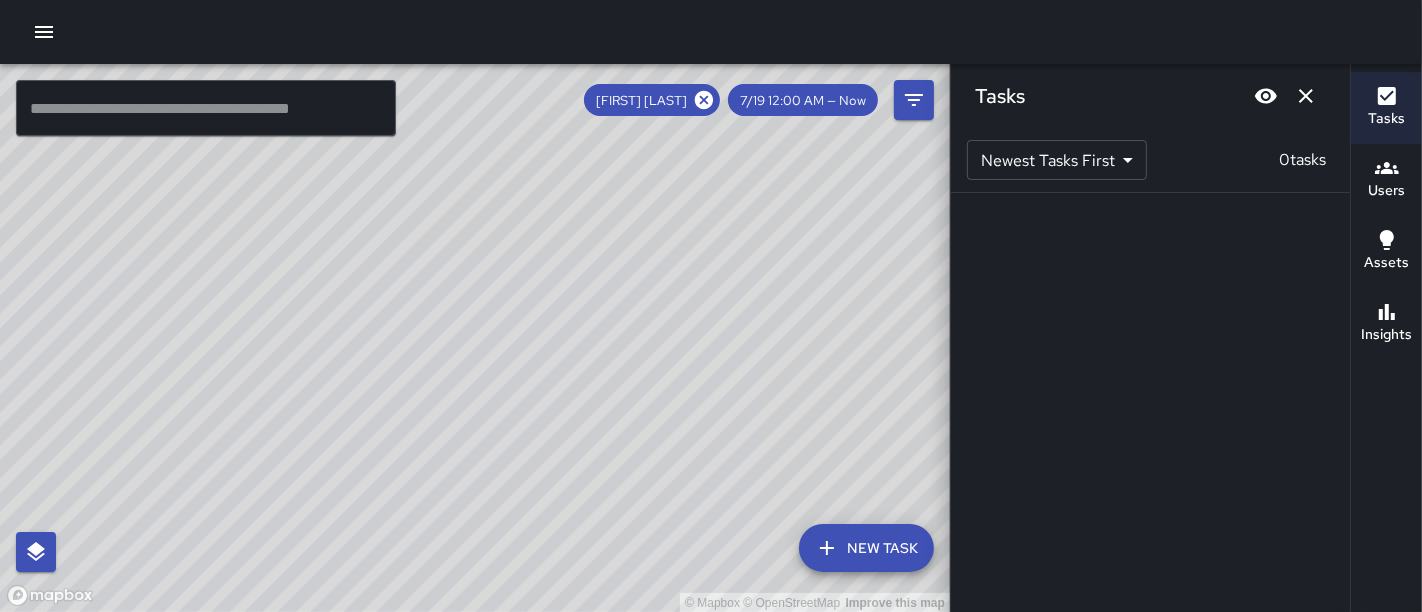 click 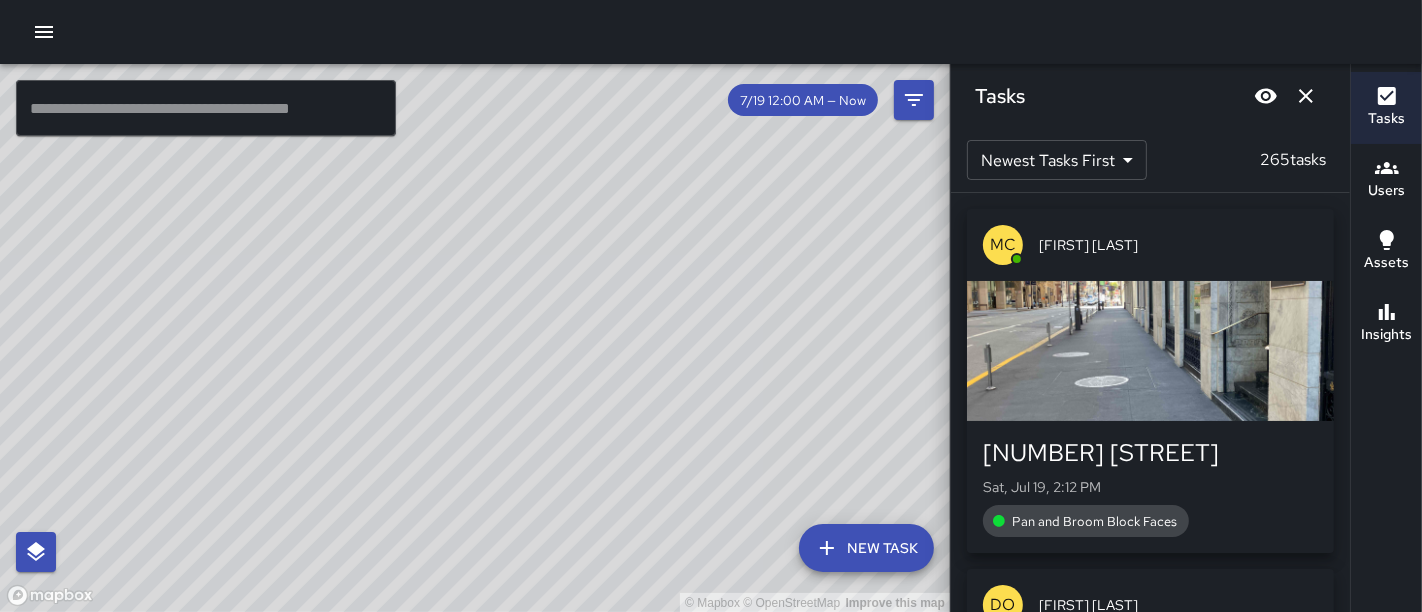 drag, startPoint x: 398, startPoint y: 393, endPoint x: 649, endPoint y: 479, distance: 265.32434 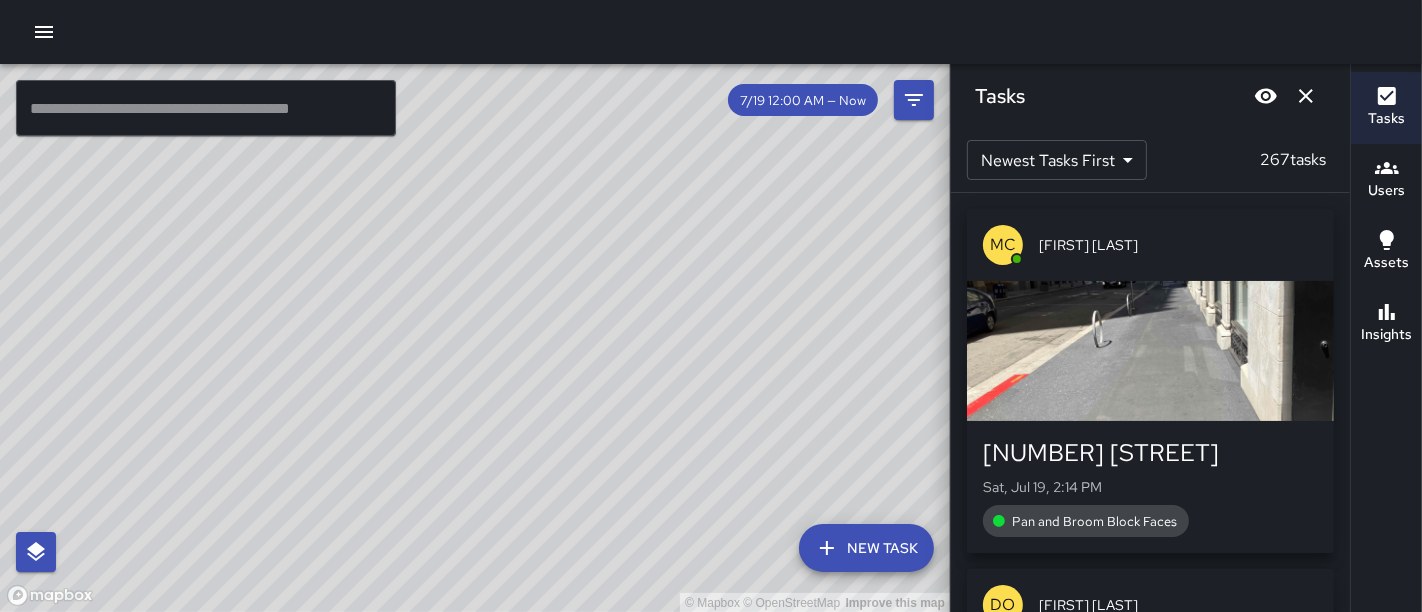 drag, startPoint x: 619, startPoint y: 207, endPoint x: 816, endPoint y: 166, distance: 201.22127 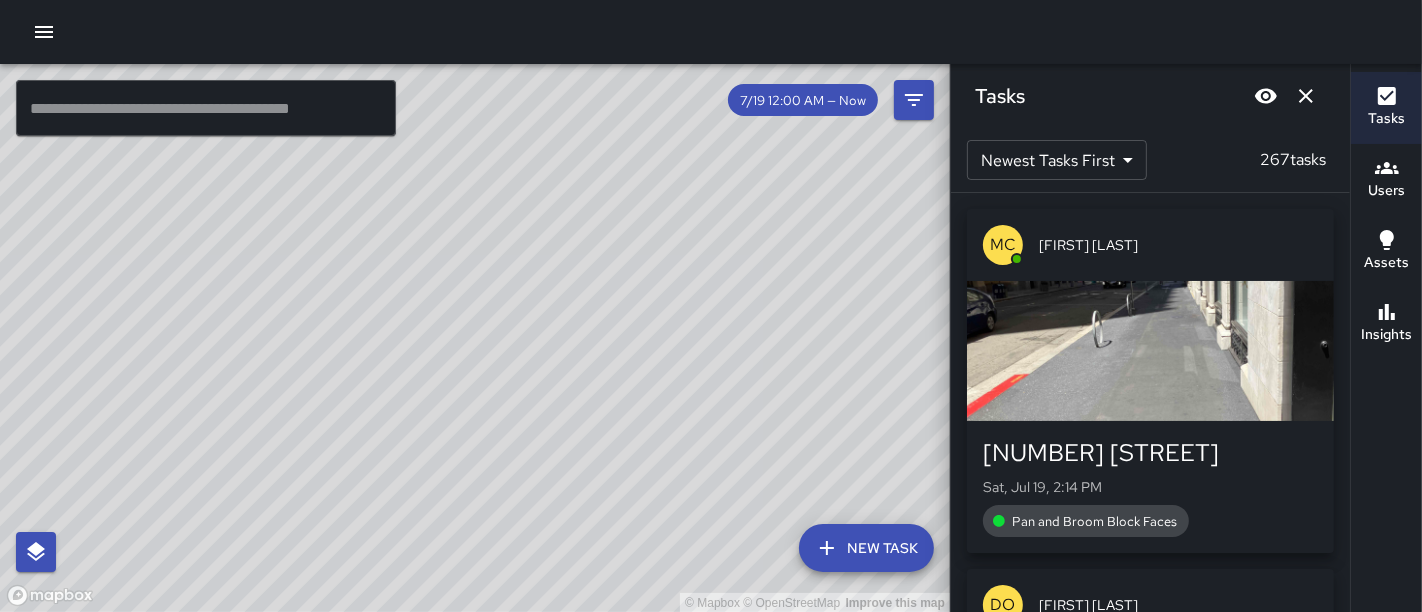 drag, startPoint x: 673, startPoint y: 138, endPoint x: 343, endPoint y: 462, distance: 462.4673 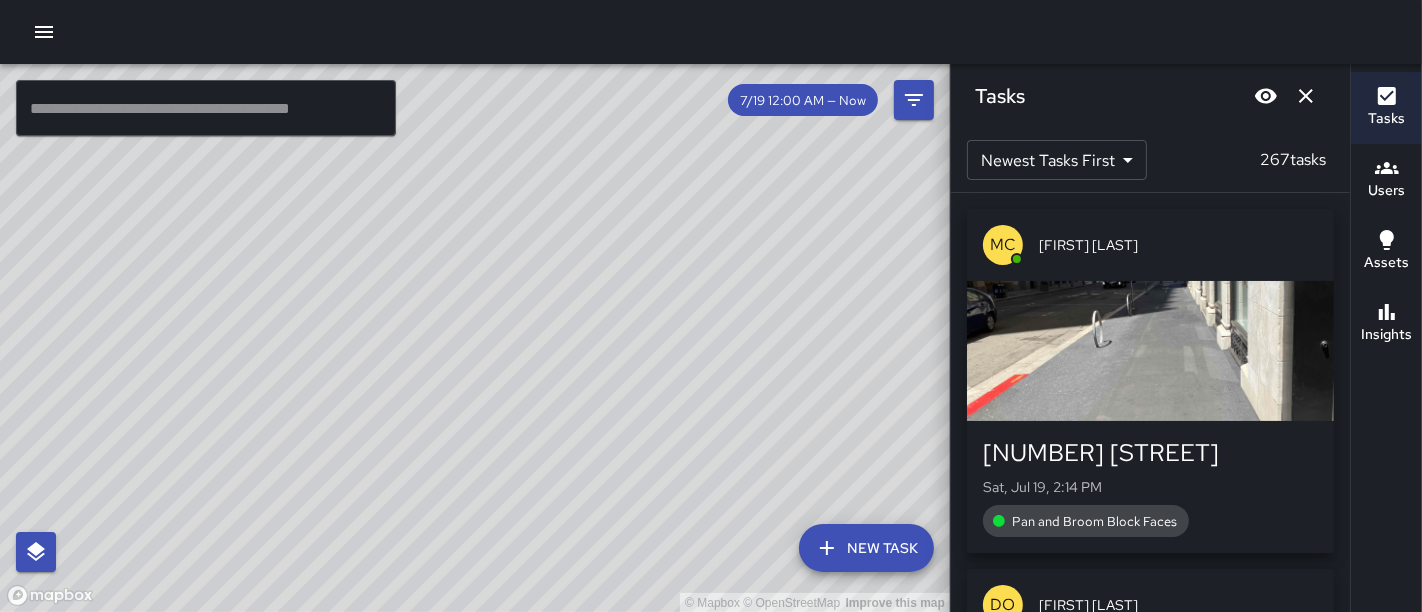 drag, startPoint x: 764, startPoint y: 280, endPoint x: 458, endPoint y: 642, distance: 474.0042 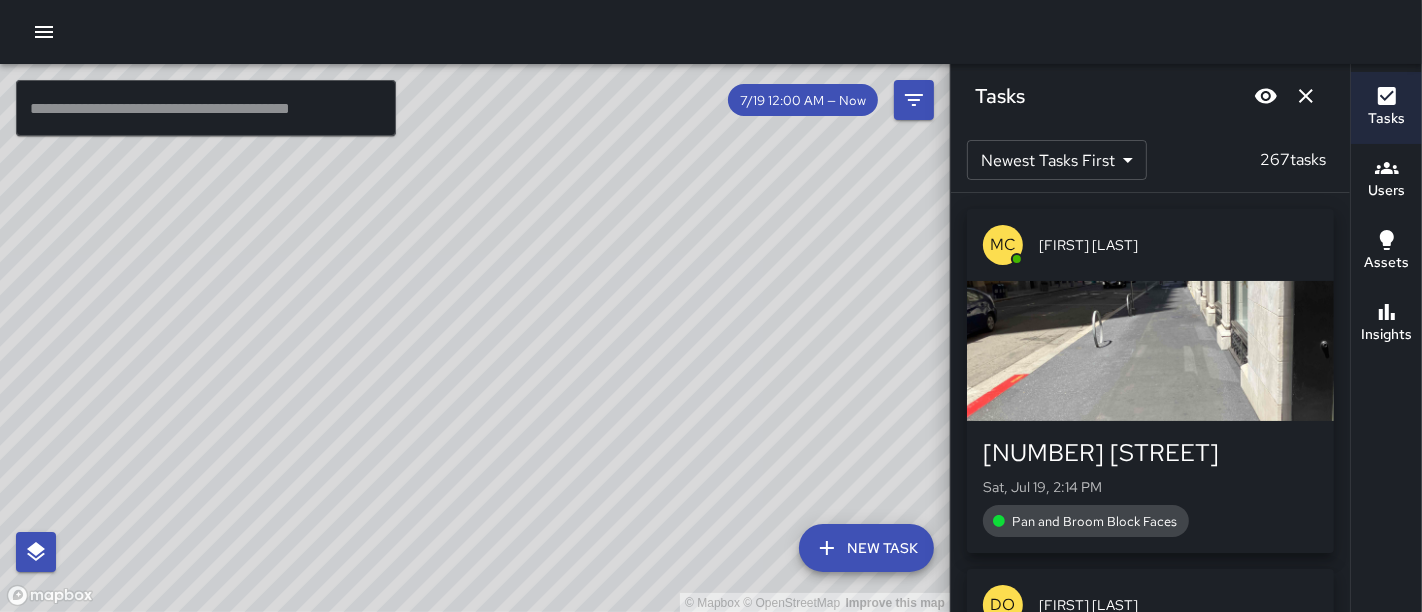 drag, startPoint x: 557, startPoint y: 285, endPoint x: 533, endPoint y: 661, distance: 376.76517 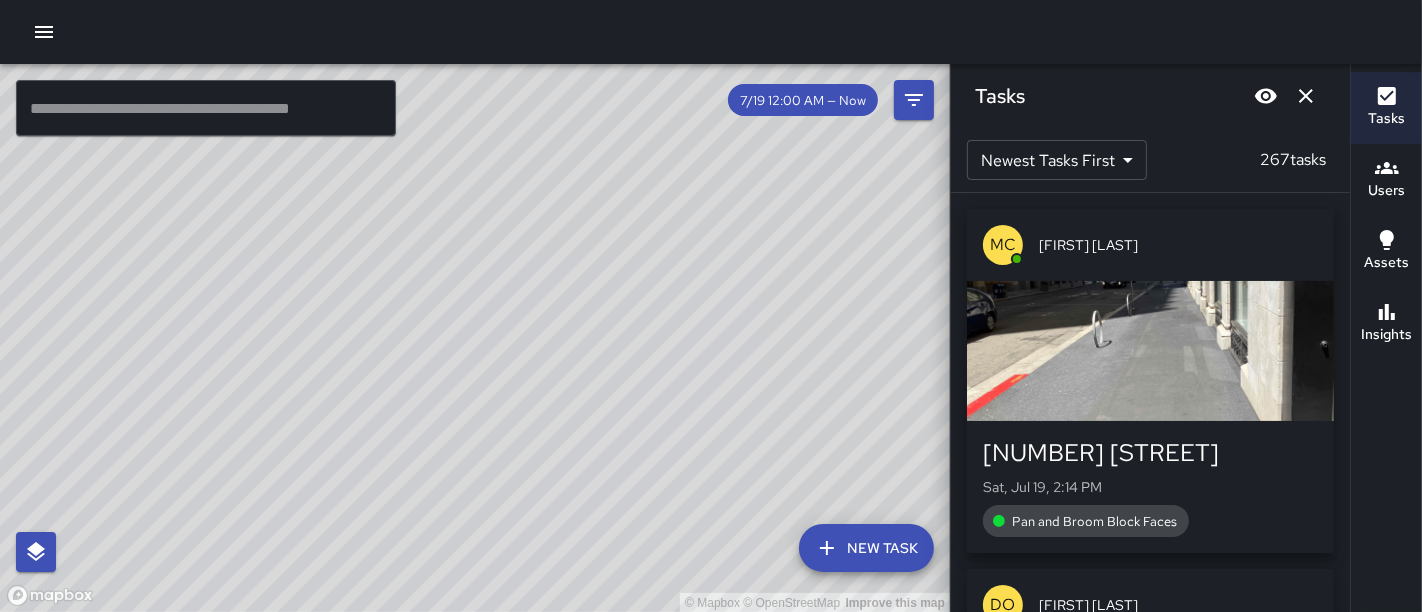 click on "© Mapbox   © OpenStreetMap   Improve this map ​ New Task 7/19 12:00 AM — Now Map Layers Tasks Users Assets Location History Tasks Newest Tasks First * ​ 267  tasks MC [FIRST] [LAST] [NUMBER] [STREET] Sat, Jul 19, 2:14 PM Pan and Broom Block Faces DO [FIRST] [LAST] [NUMBER] [STREET] Sat, Jul 19, 2:14 PM Interaction MC [FIRST] [LAST] [NUMBER] [STREET] Sat, Jul 19, 2:12 PM Pan and Broom Block Faces DO [FIRST] [LAST] [NUMBER] [STREET] Sat, Jul 19, 2:12 PM Interaction MC [FIRST] [LAST] [NUMBER] [STREET] Sat, Jul 19, 2:10 PM Pan and Broom Block Faces Filters Date Range Now Today 7/12 7/19 2:12 pm Status To Do Skipped Completed Source Jia 311 Workflows Divisions Public Realm Assets Special Projects Team One Maritime Safety Team Hospitality Team Clean Team Port Events Categories ​ Users ​ Assets ​ Reset Apply Users Most completed tasks * ​ 36  users MC [FIRST] [LAST] Ambassador Tasks 53  /  53 Time 3h 5m 11:09 AM - 2:15 PM Distance 6.90  miles DO [FIRST] [LAST] Ambassador Tasks 34  /  34 Time 2h 53m Distance" at bounding box center [711, 306] 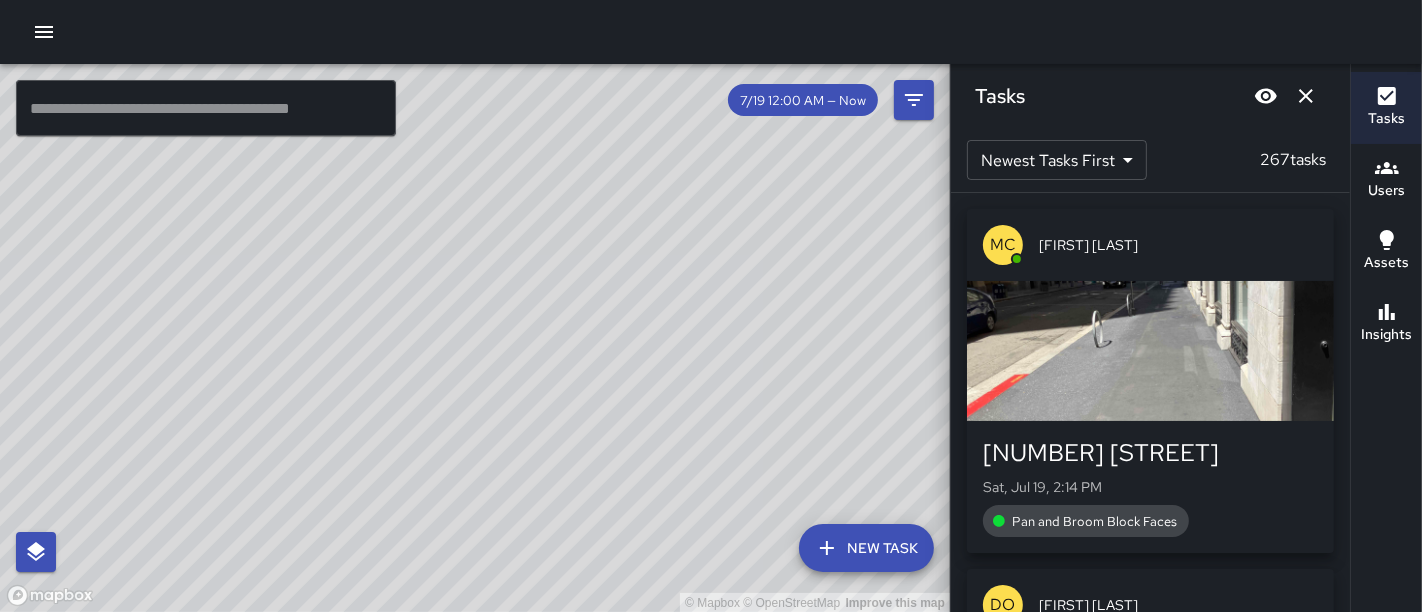 drag, startPoint x: 457, startPoint y: 324, endPoint x: 1076, endPoint y: 477, distance: 637.6284 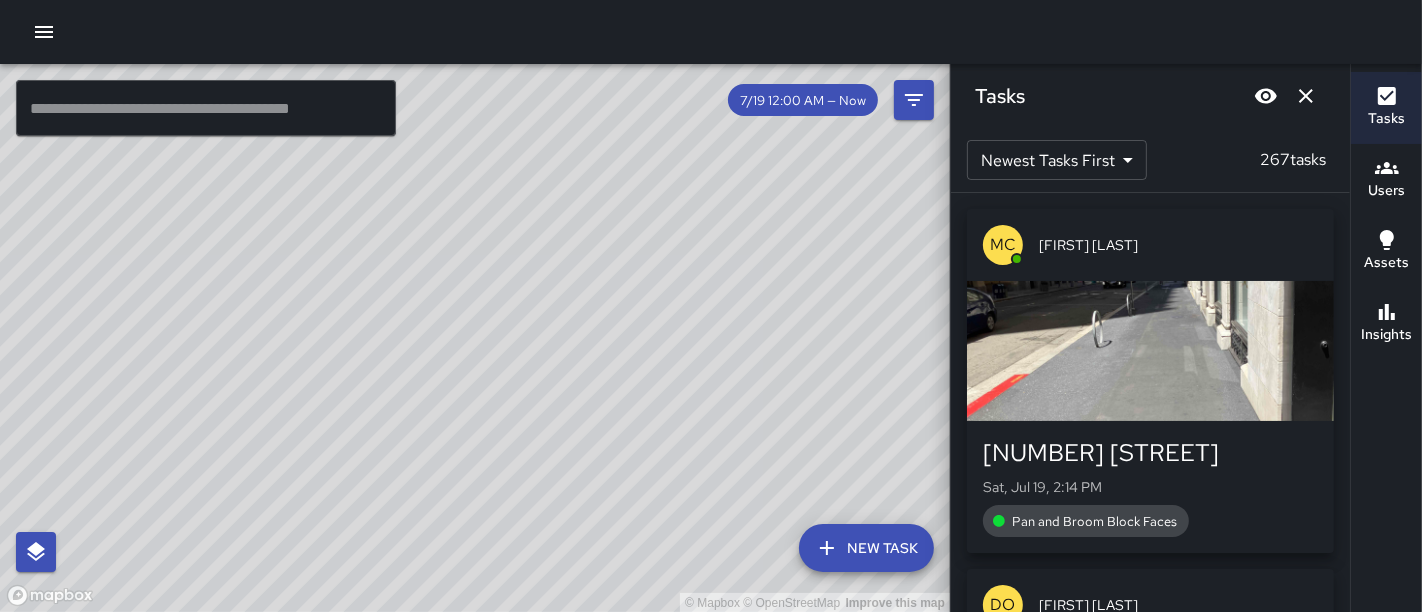 click on "© Mapbox   © OpenStreetMap   Improve this map ​ New Task 7/19 12:00 AM — Now Map Layers Tasks Users Assets Location History Tasks Newest Tasks First * ​ 267  tasks MC [FIRST] [LAST] [NUMBER] [STREET] Sat, Jul 19, 2:14 PM Pan and Broom Block Faces DO [FIRST] [LAST] [NUMBER] [STREET] Sat, Jul 19, 2:14 PM Interaction MC [FIRST] [LAST] [NUMBER] [STREET] Sat, Jul 19, 2:12 PM Pan and Broom Block Faces DO [FIRST] [LAST] [NUMBER] [STREET] Sat, Jul 19, 2:12 PM Interaction MC [FIRST] [LAST] [NUMBER] [STREET] Sat, Jul 19, 2:10 PM Pan and Broom Block Faces Filters Date Range Now Today 7/12 7/19 2:12 pm Status To Do Skipped Completed Source Jia 311 Workflows Divisions Public Realm Assets Special Projects Team One Maritime Safety Team Hospitality Team Clean Team Port Events Categories ​ Users ​ Assets ​ Reset Apply Users Most completed tasks * ​ 36  users MC [FIRST] [LAST] Ambassador Tasks 53  /  53 Time 3h 5m 11:09 AM - 2:15 PM Distance 6.90  miles DO [FIRST] [LAST] Ambassador Tasks 34  /  34 Time 2h 53m Distance" at bounding box center (711, 338) 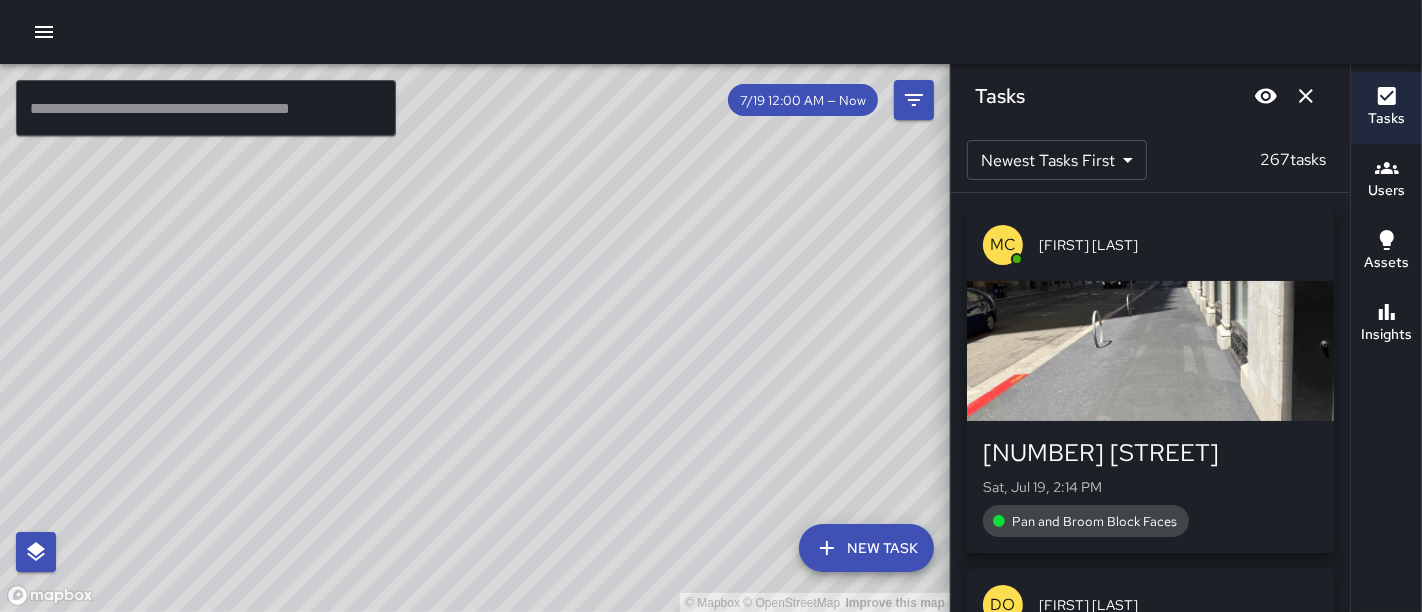 drag, startPoint x: 692, startPoint y: 453, endPoint x: 842, endPoint y: 664, distance: 258.88416 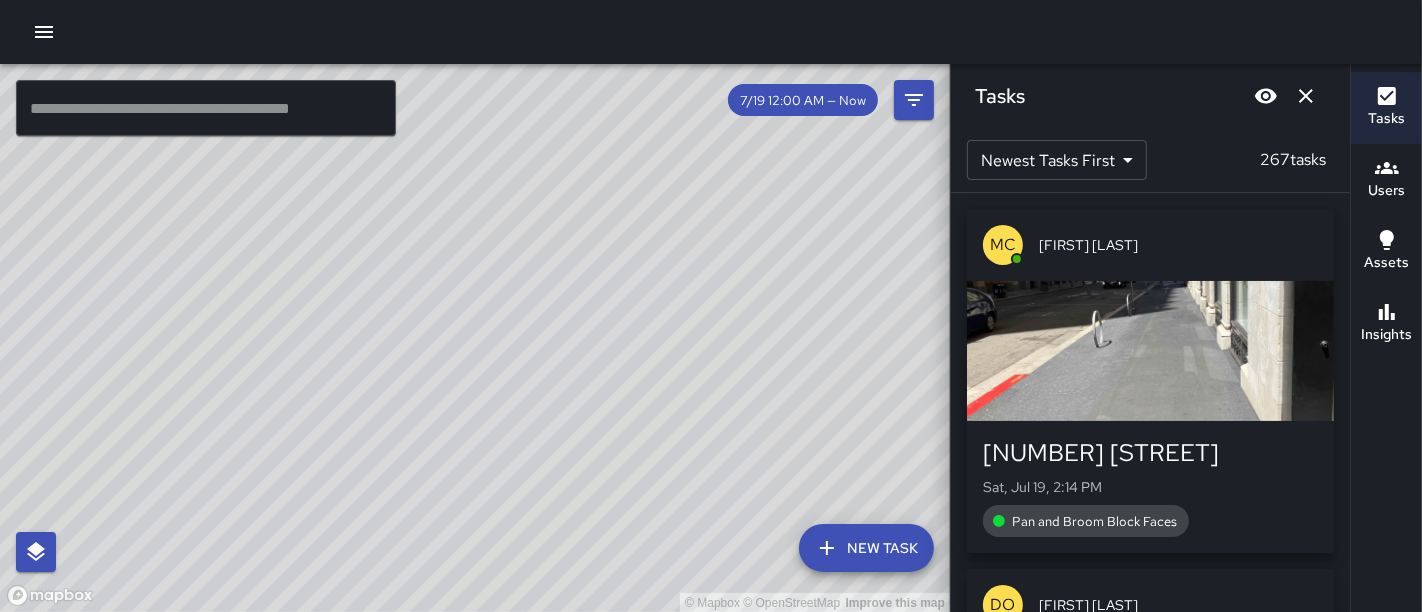 click on "© Mapbox   © OpenStreetMap   Improve this map ​ New Task 7/19 12:00 AM — Now Map Layers Tasks Users Assets Location History Tasks Newest Tasks First * ​ 267  tasks MC [FIRST] [LAST] [NUMBER] [STREET] Sat, Jul 19, 2:14 PM Pan and Broom Block Faces DO [FIRST] [LAST] [NUMBER] [STREET] Sat, Jul 19, 2:14 PM Interaction MC [FIRST] [LAST] [NUMBER] [STREET] Sat, Jul 19, 2:12 PM Pan and Broom Block Faces DO [FIRST] [LAST] [NUMBER] [STREET] Sat, Jul 19, 2:12 PM Interaction MC [FIRST] [LAST] [NUMBER] [STREET] Sat, Jul 19, 2:10 PM Pan and Broom Block Faces Filters Date Range Now Today 7/12 7/19 2:12 pm Status To Do Skipped Completed Source Jia 311 Workflows Divisions Public Realm Assets Special Projects Team One Maritime Safety Team Hospitality Team Clean Team Port Events Categories ​ Users ​ Assets ​ Reset Apply Users Most completed tasks * ​ 36  users MC [FIRST] [LAST] Ambassador Tasks 53  /  53 Time 3h 5m 11:09 AM - 2:15 PM Distance 6.90  miles DO [FIRST] [LAST] Ambassador Tasks 34  /  34 Time 2h 53m Distance" at bounding box center (711, 306) 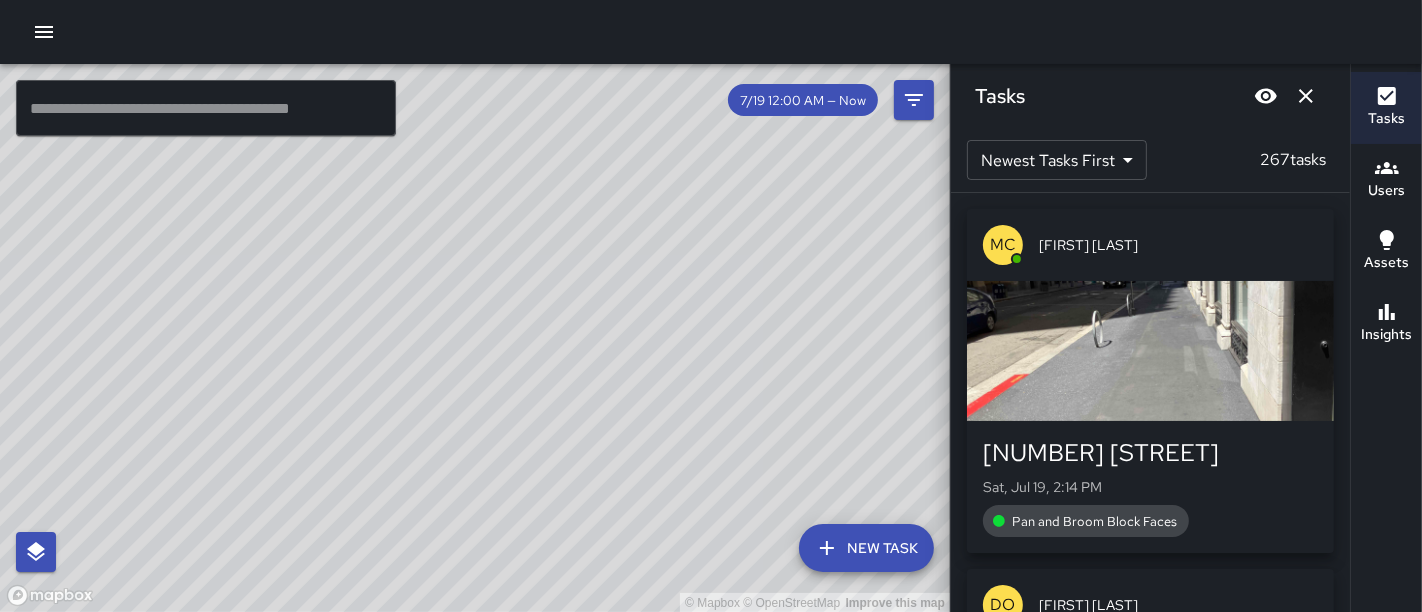 drag, startPoint x: 842, startPoint y: 420, endPoint x: 411, endPoint y: 664, distance: 495.27466 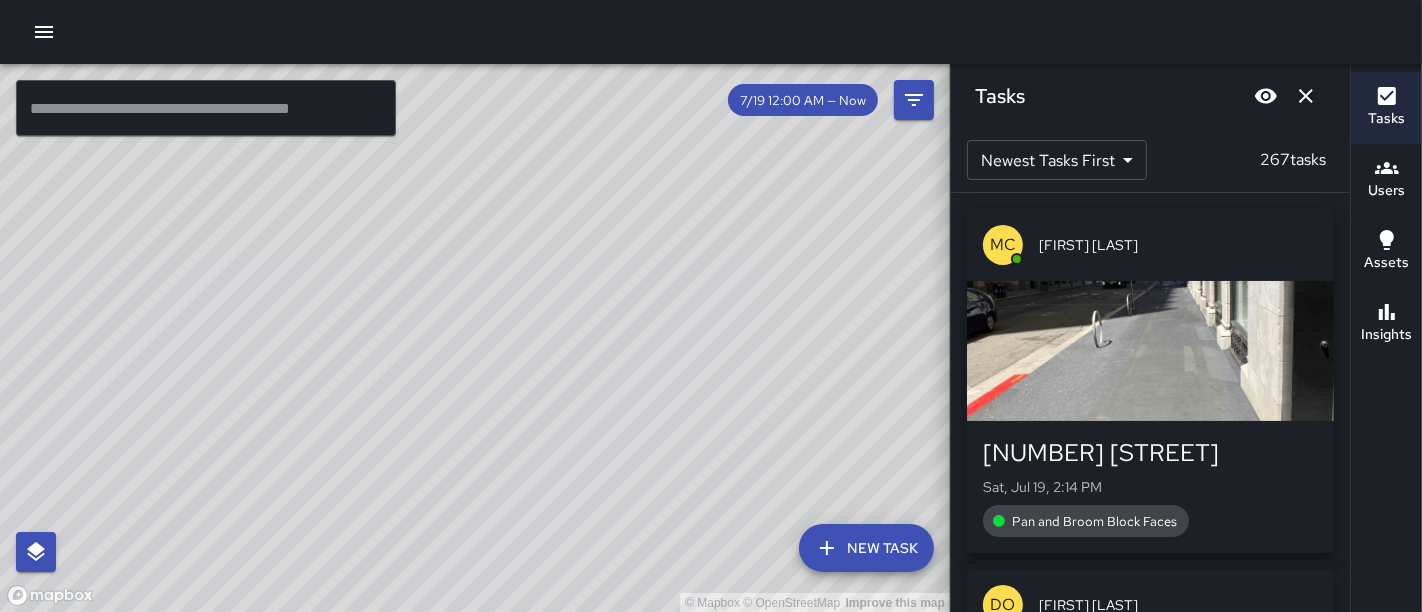 click on "© Mapbox   © OpenStreetMap   Improve this map ​ New Task 7/19 12:00 AM — Now Map Layers Tasks Users Assets Location History Tasks Newest Tasks First * ​ 267  tasks MC [FIRST] [LAST] [NUMBER] [STREET] Sat, Jul 19, 2:14 PM Pan and Broom Block Faces DO [FIRST] [LAST] [NUMBER] [STREET] Sat, Jul 19, 2:14 PM Interaction MC [FIRST] [LAST] [NUMBER] [STREET] Sat, Jul 19, 2:12 PM Pan and Broom Block Faces DO [FIRST] [LAST] [NUMBER] [STREET] Sat, Jul 19, 2:12 PM Interaction MC [FIRST] [LAST] [NUMBER] [STREET] Sat, Jul 19, 2:10 PM Pan and Broom Block Faces Filters Date Range Now Today 7/12 7/19 2:12 pm Status To Do Skipped Completed Source Jia 311 Workflows Divisions Public Realm Assets Special Projects Team One Maritime Safety Team Hospitality Team Clean Team Port Events Categories ​ Users ​ Assets ​ Reset Apply Users Most completed tasks * ​ 36  users MC [FIRST] [LAST] Ambassador Tasks 53  /  53 Time 3h 5m 11:09 AM - 2:15 PM Distance 6.90  miles DO [FIRST] [LAST] Ambassador Tasks 34  /  34 Time 2h 53m Distance" at bounding box center [711, 306] 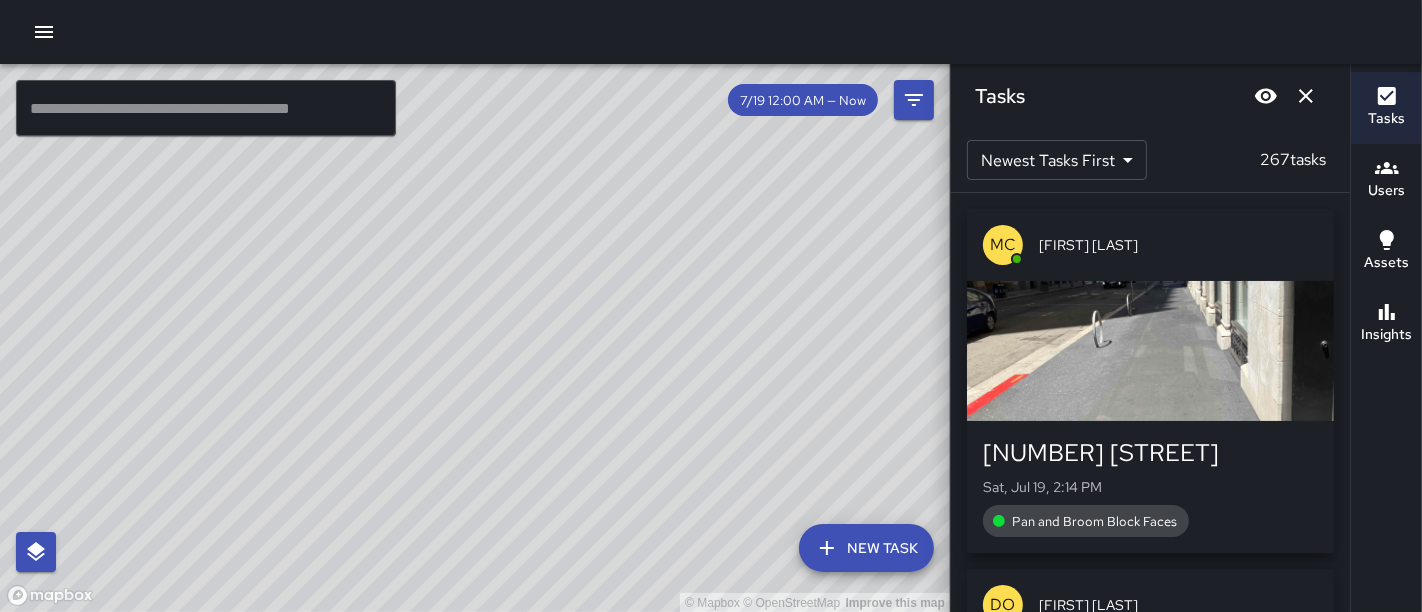 drag, startPoint x: 351, startPoint y: 435, endPoint x: 464, endPoint y: 336, distance: 150.23315 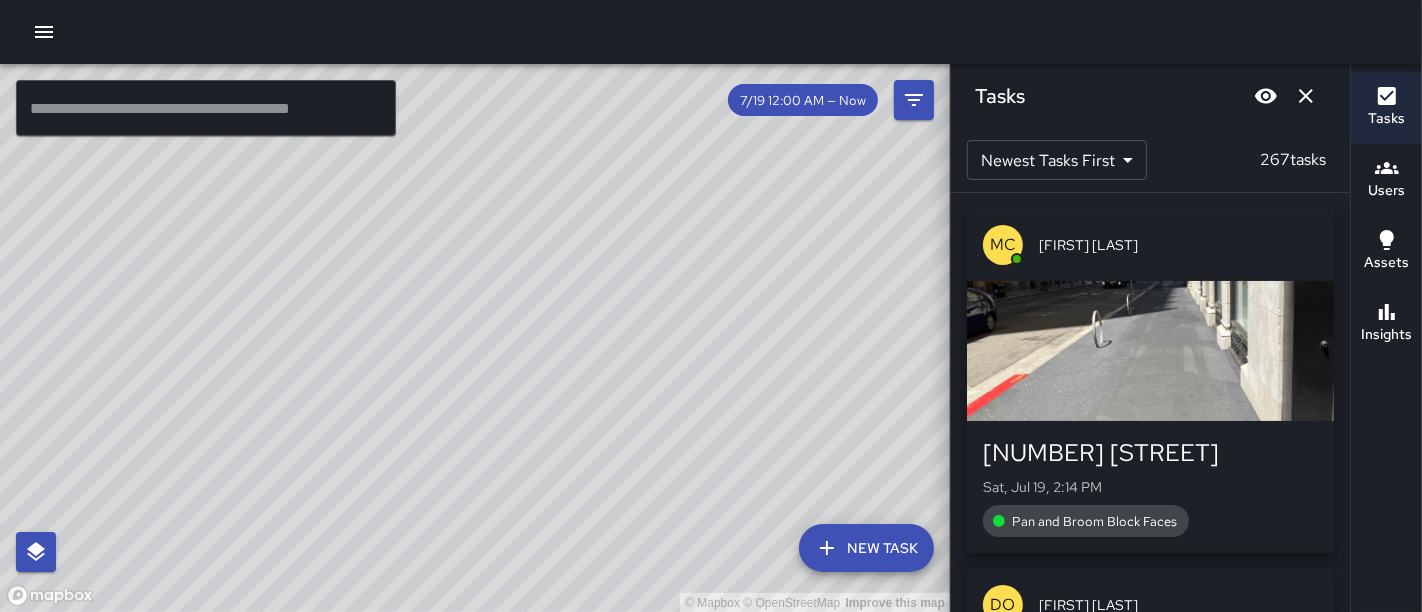 click on "© Mapbox   © OpenStreetMap   Improve this map" at bounding box center [475, 338] 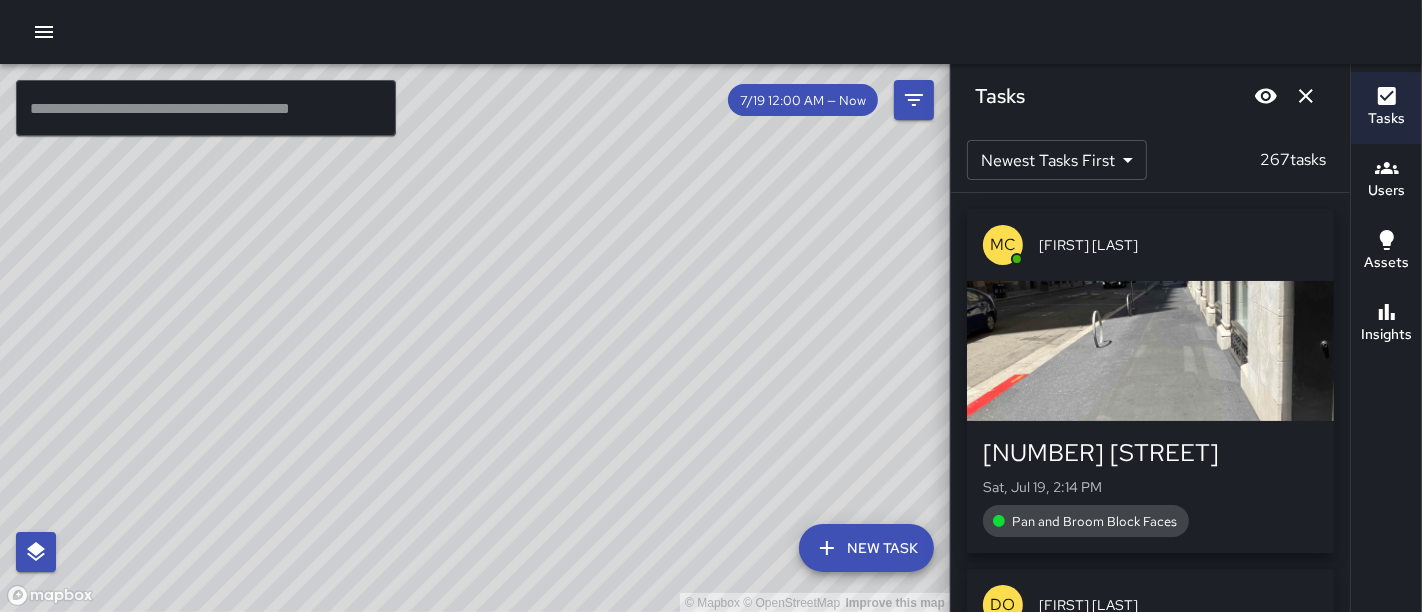 drag, startPoint x: 464, startPoint y: 336, endPoint x: 445, endPoint y: 94, distance: 242.74472 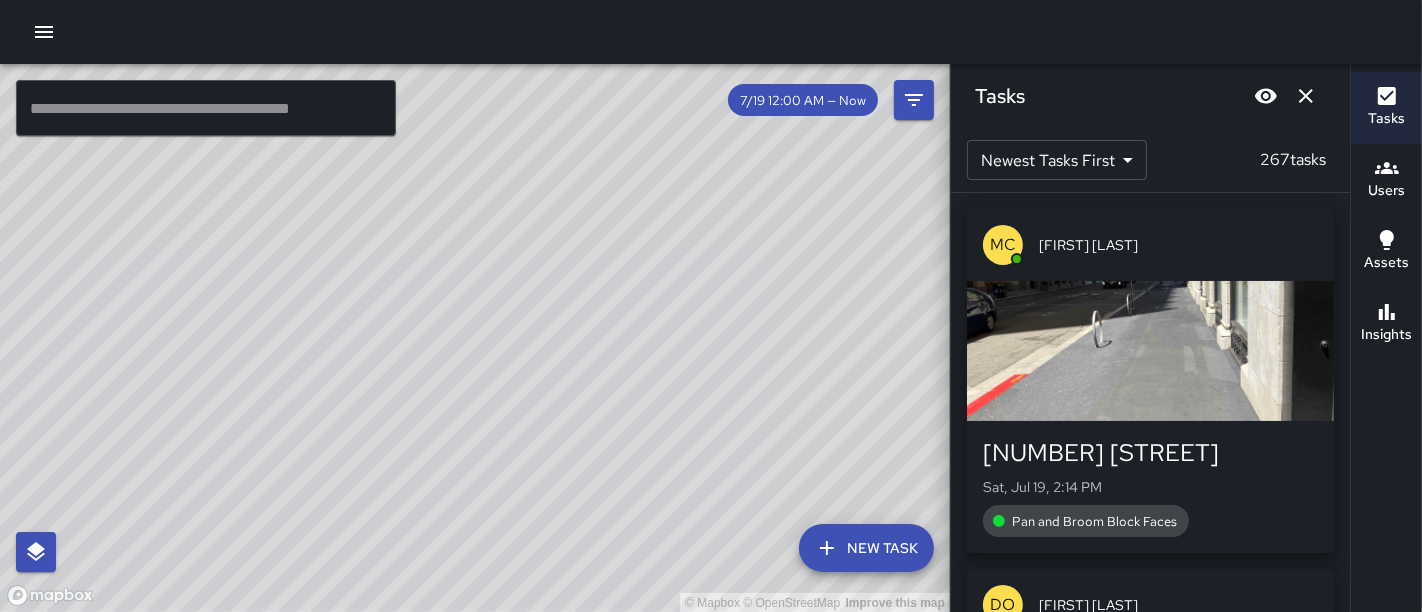 click on "© Mapbox   © OpenStreetMap   Improve this map" at bounding box center [475, 338] 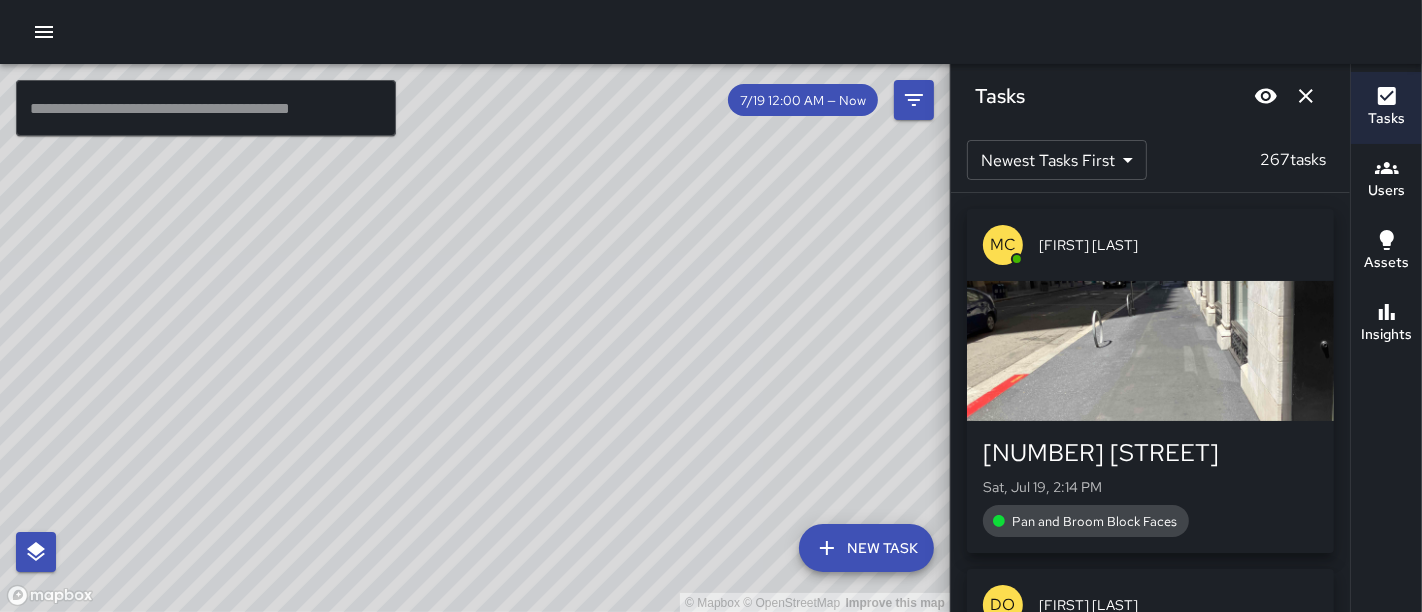 drag, startPoint x: 233, startPoint y: 450, endPoint x: 405, endPoint y: 461, distance: 172.35138 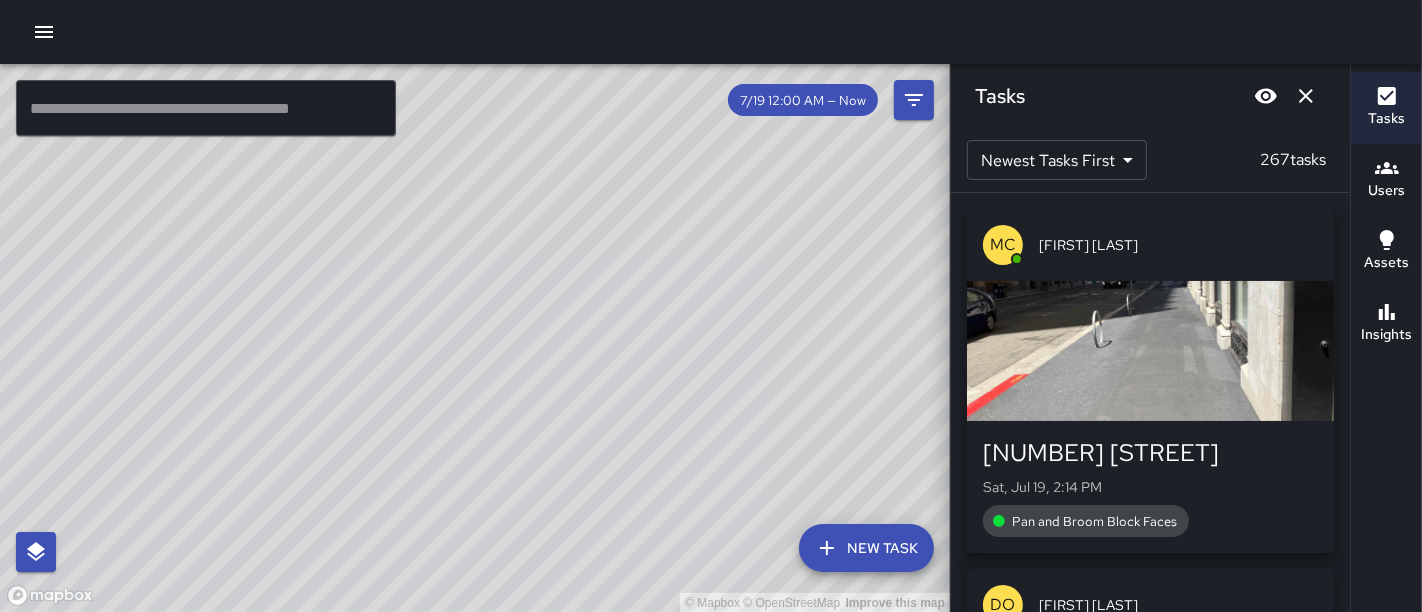click on "© Mapbox   © OpenStreetMap   Improve this map" at bounding box center (475, 338) 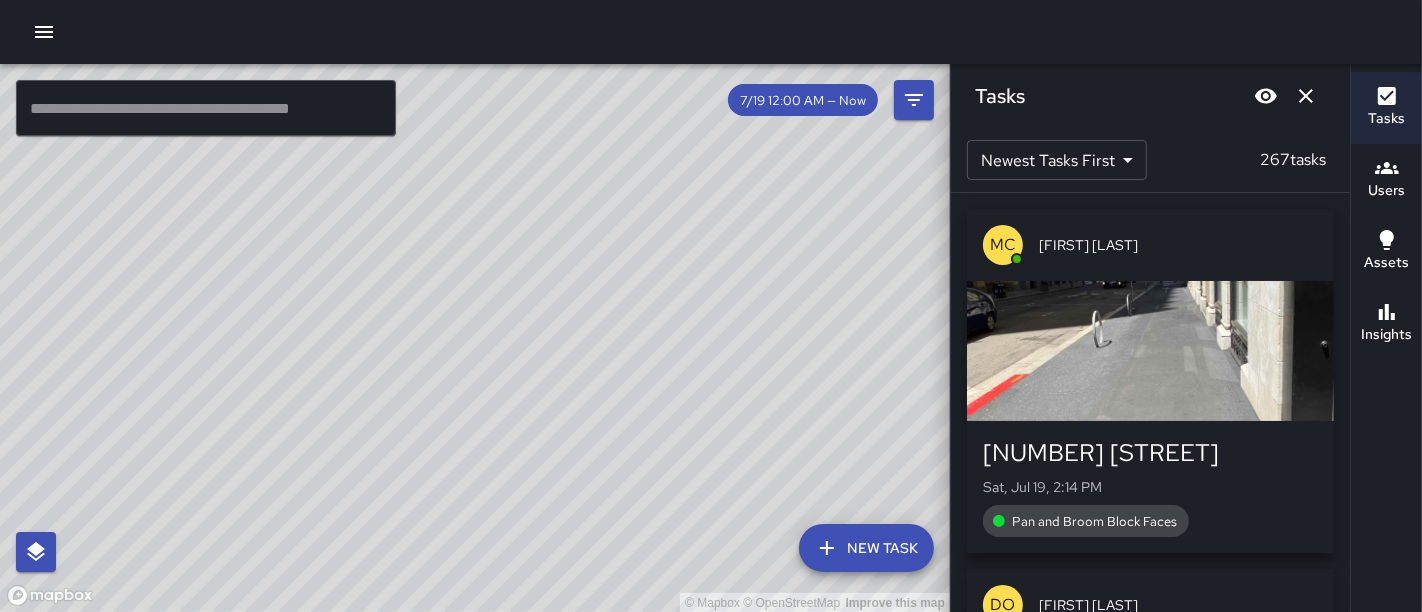 drag, startPoint x: 503, startPoint y: 264, endPoint x: 531, endPoint y: 539, distance: 276.42178 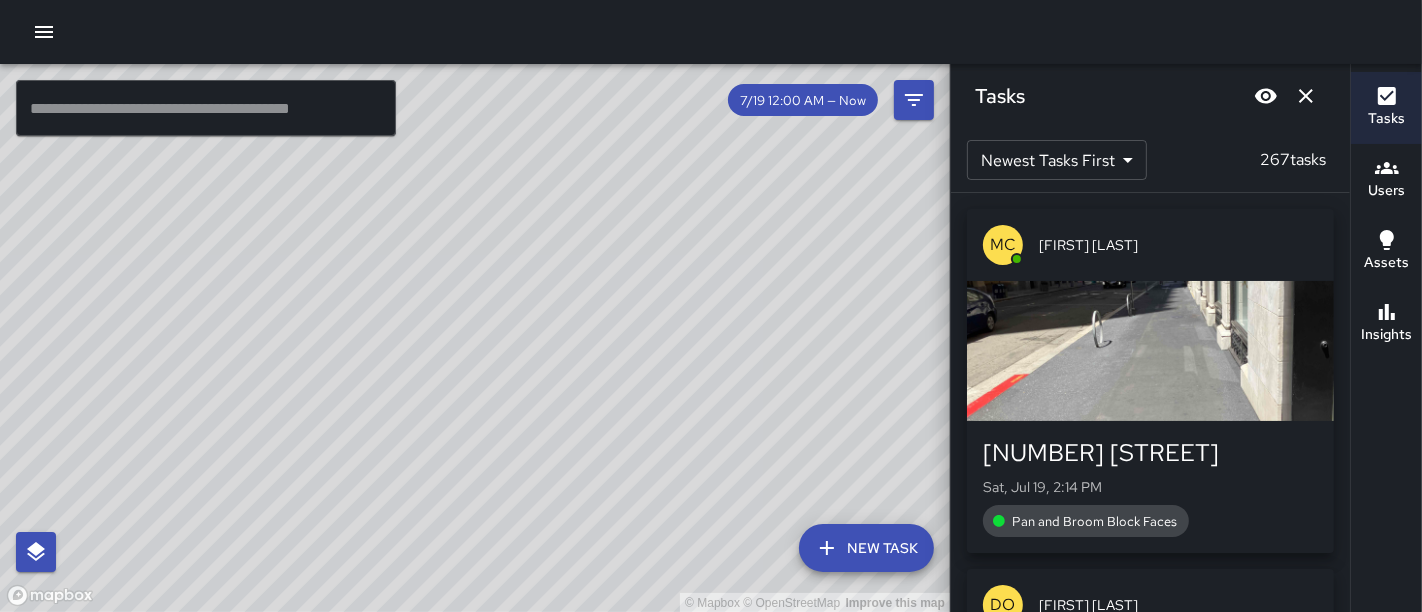 drag, startPoint x: 605, startPoint y: 406, endPoint x: 639, endPoint y: -135, distance: 542.0673 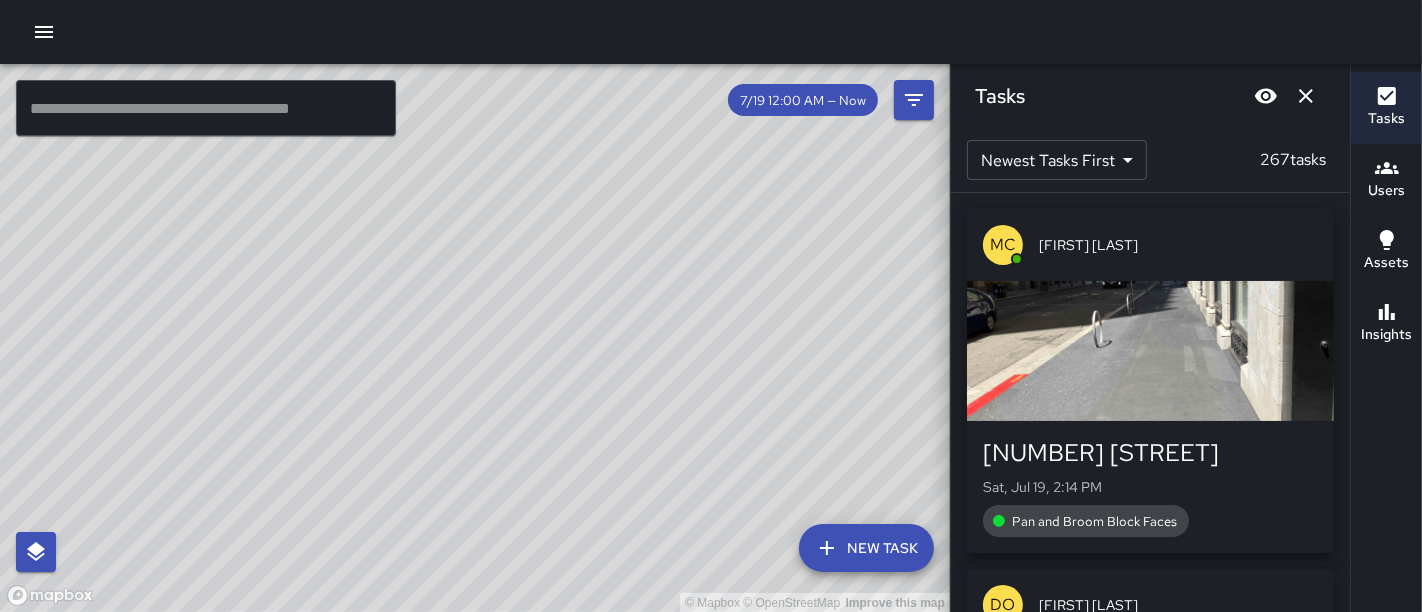 click on "© Mapbox   © OpenStreetMap   Improve this map" at bounding box center (475, 338) 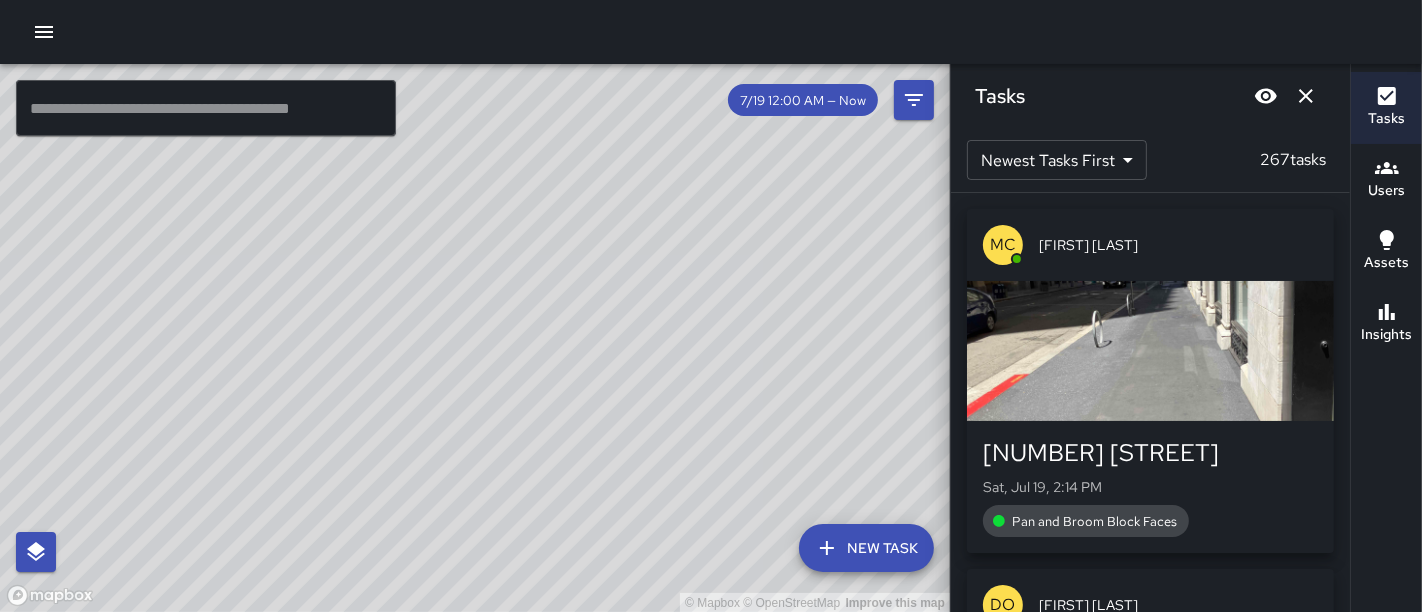 drag, startPoint x: 472, startPoint y: 161, endPoint x: 522, endPoint y: 446, distance: 289.35272 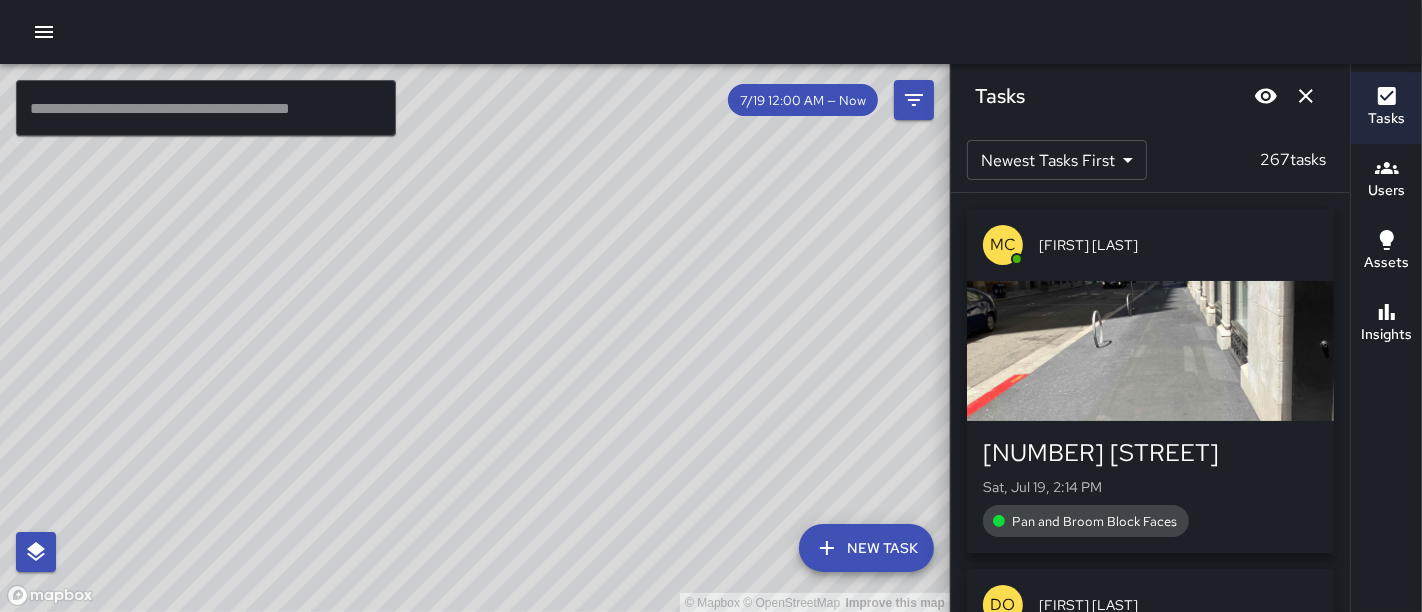 click on "BG [FIRST] [LAST] [NUMBER] [STREET] Sat, Jul 19, 7:38 AM Pan and Broom Block Faces" at bounding box center (475, 338) 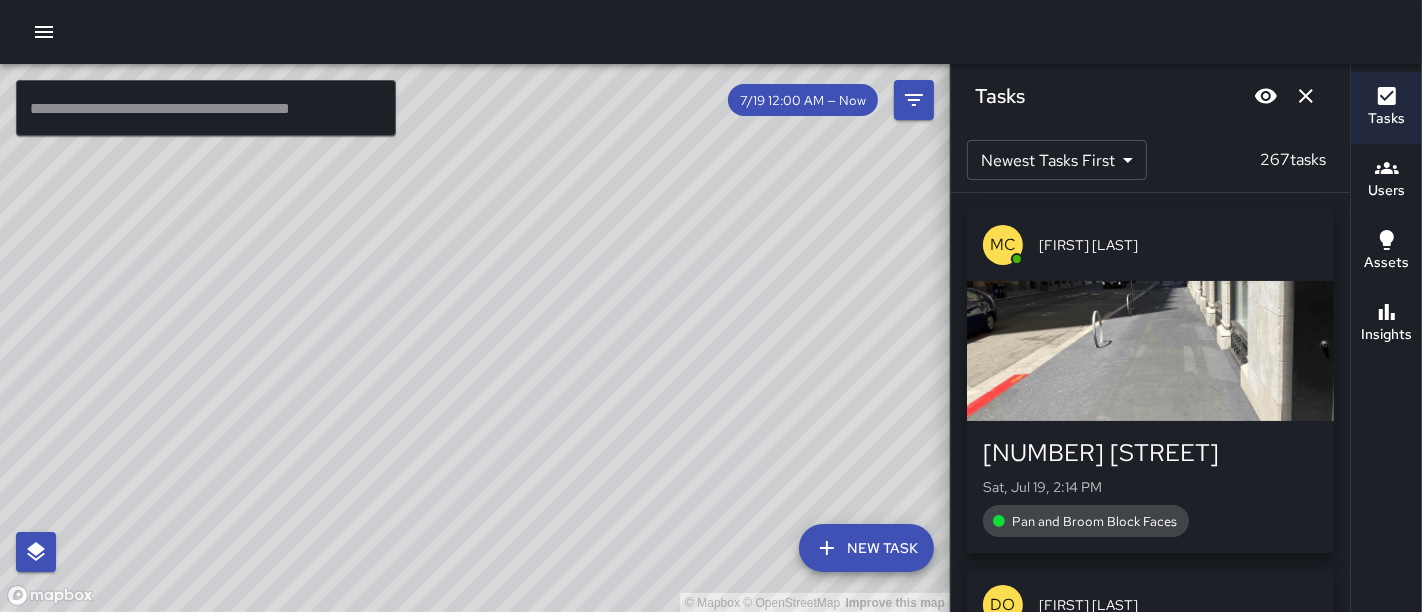 drag, startPoint x: 517, startPoint y: 410, endPoint x: 552, endPoint y: 581, distance: 174.54512 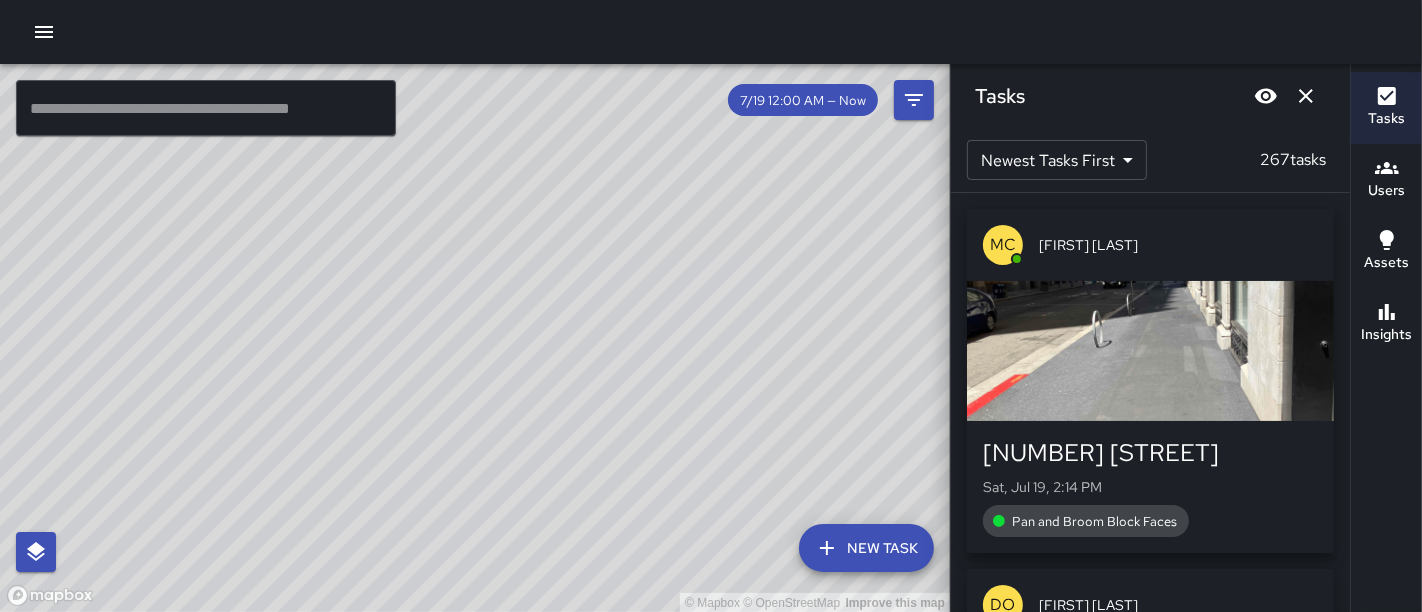 click on "© Mapbox   © OpenStreetMap   Improve this map" at bounding box center [475, 338] 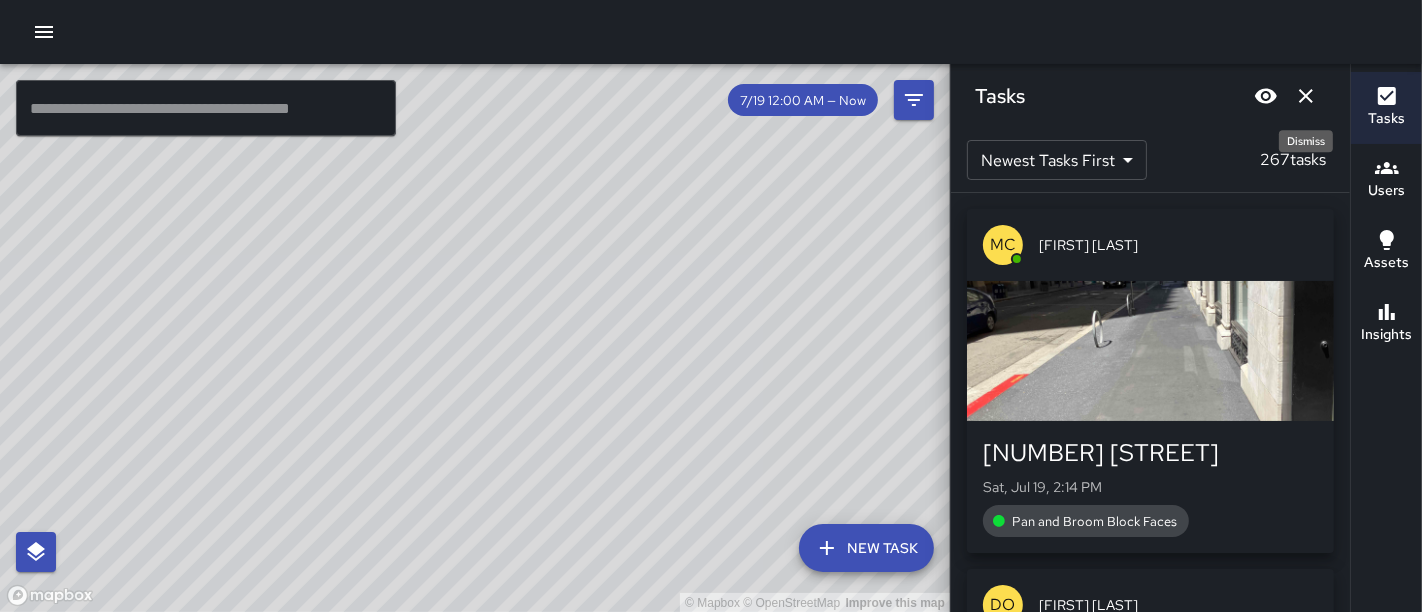 click 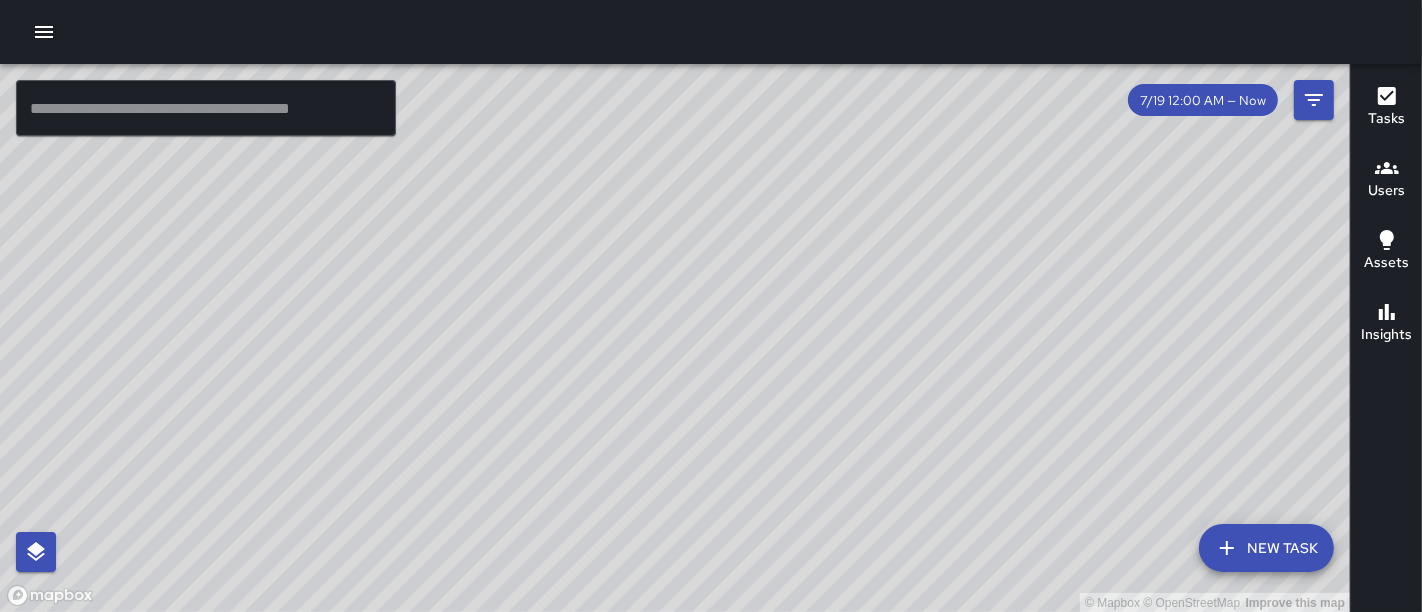 drag, startPoint x: 414, startPoint y: 551, endPoint x: 596, endPoint y: 388, distance: 244.3215 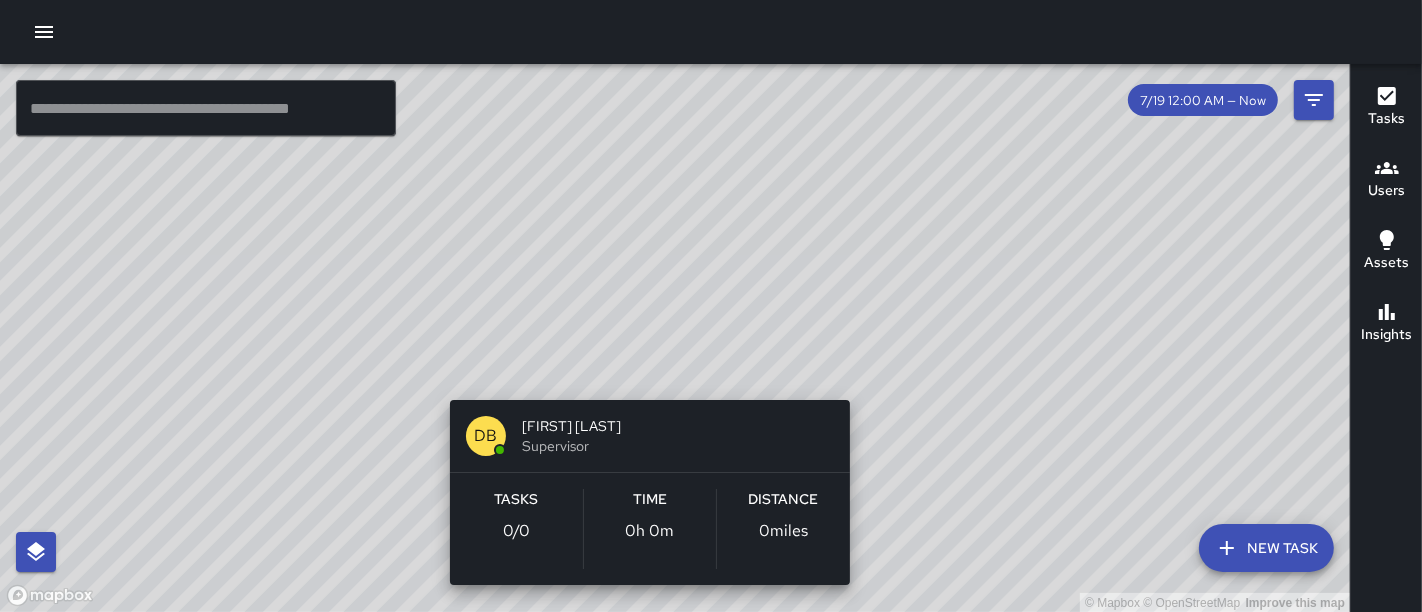 drag, startPoint x: 565, startPoint y: 335, endPoint x: 591, endPoint y: 276, distance: 64.4748 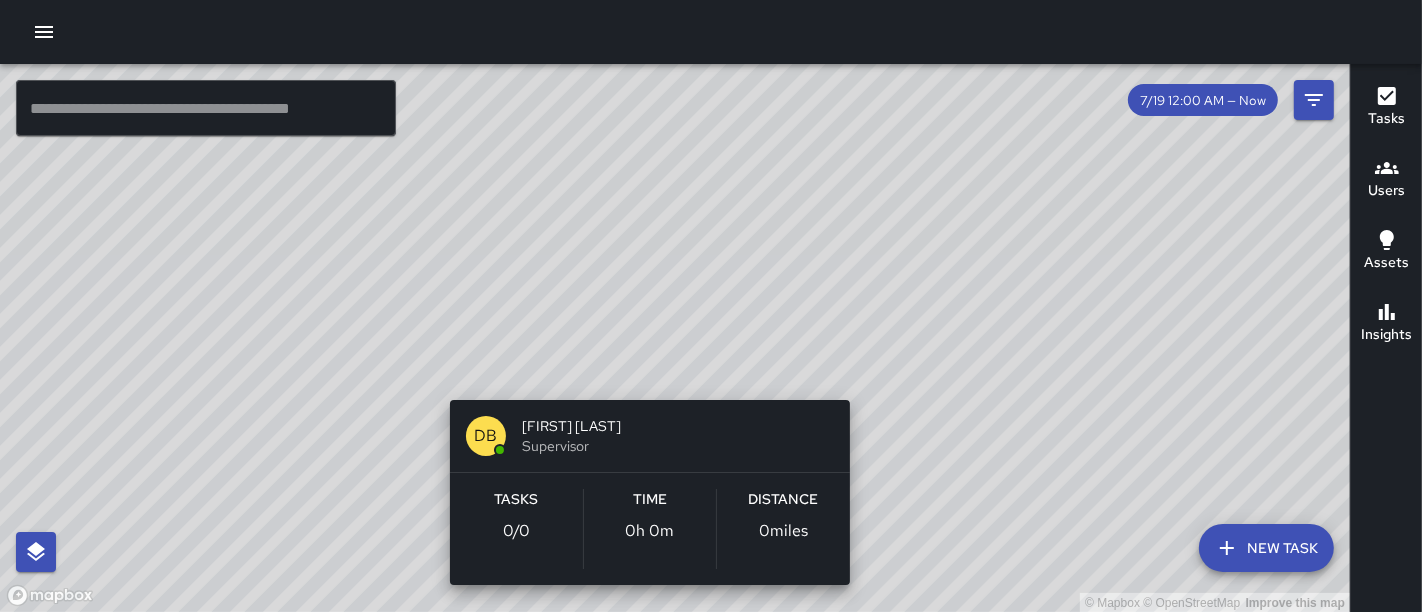 click on "© Mapbox   © OpenStreetMap   Improve this map DB [FIRST] [LAST] Supervisor Tasks 0  /  0 Time 0h 0m Distance 0  miles" at bounding box center (675, 338) 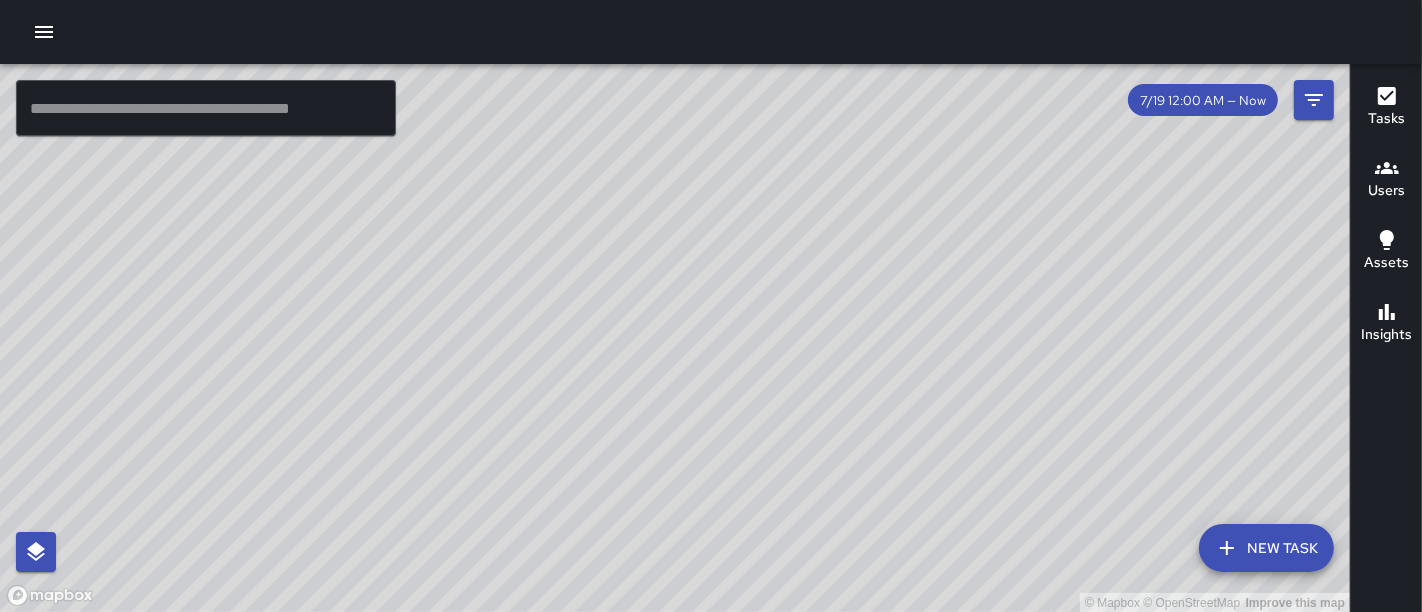drag, startPoint x: 726, startPoint y: 326, endPoint x: 702, endPoint y: 487, distance: 162.77899 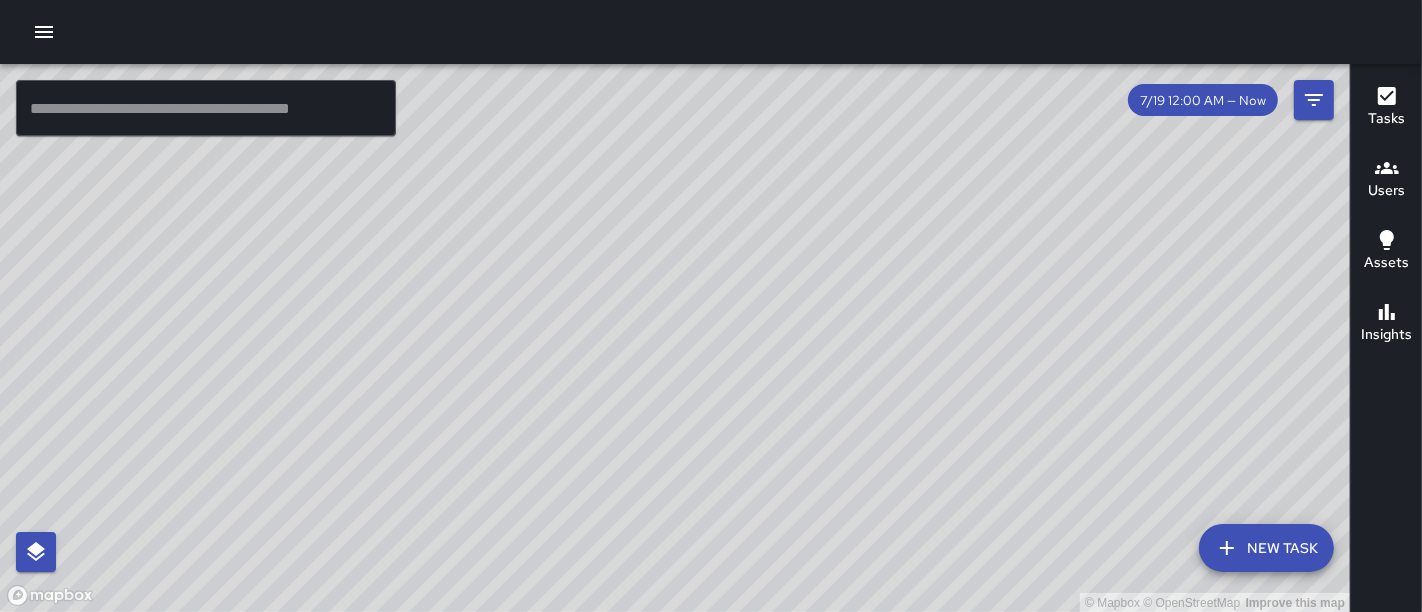 drag, startPoint x: 560, startPoint y: 421, endPoint x: 628, endPoint y: 427, distance: 68.26419 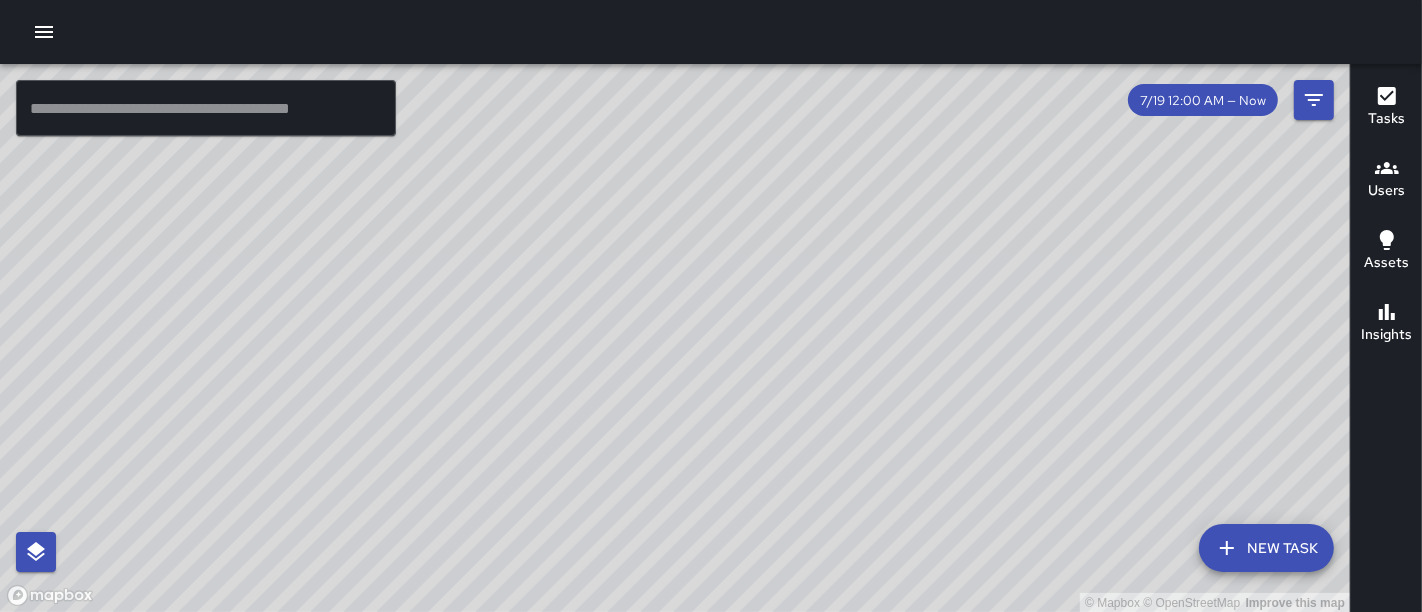 click on "© Mapbox   © OpenStreetMap   Improve this map" at bounding box center (675, 338) 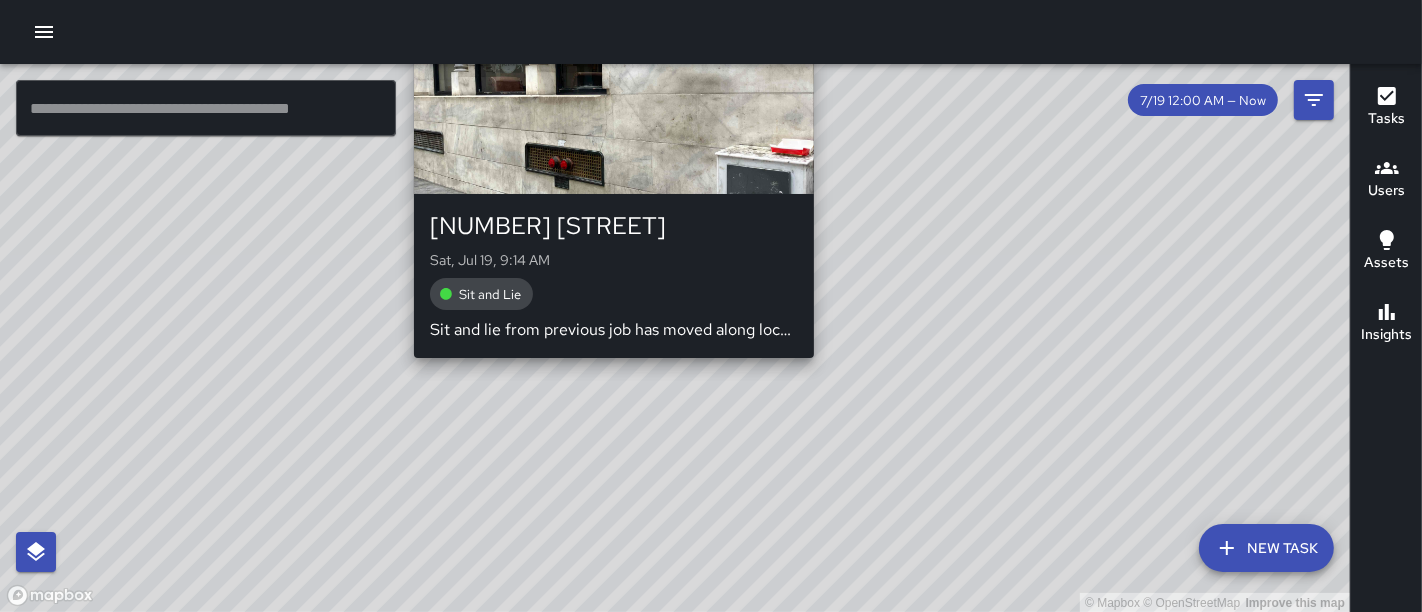 drag, startPoint x: 622, startPoint y: 412, endPoint x: 602, endPoint y: 361, distance: 54.781384 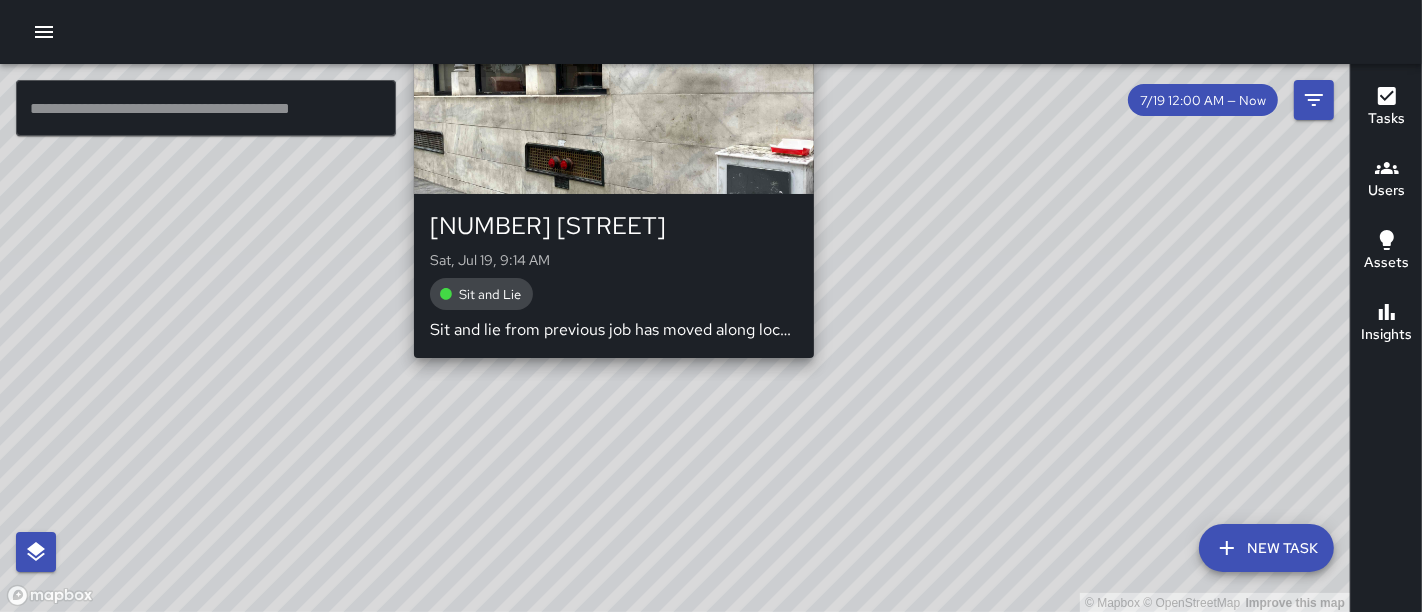 click on "MM [FIRST] [LAST] [NUMBER] [STREET] Sat, Jul 19, 9:14 AM Sit and Lie Sit and lie from previous job has moved along located at [NUMBER] [STREET]" at bounding box center (675, 338) 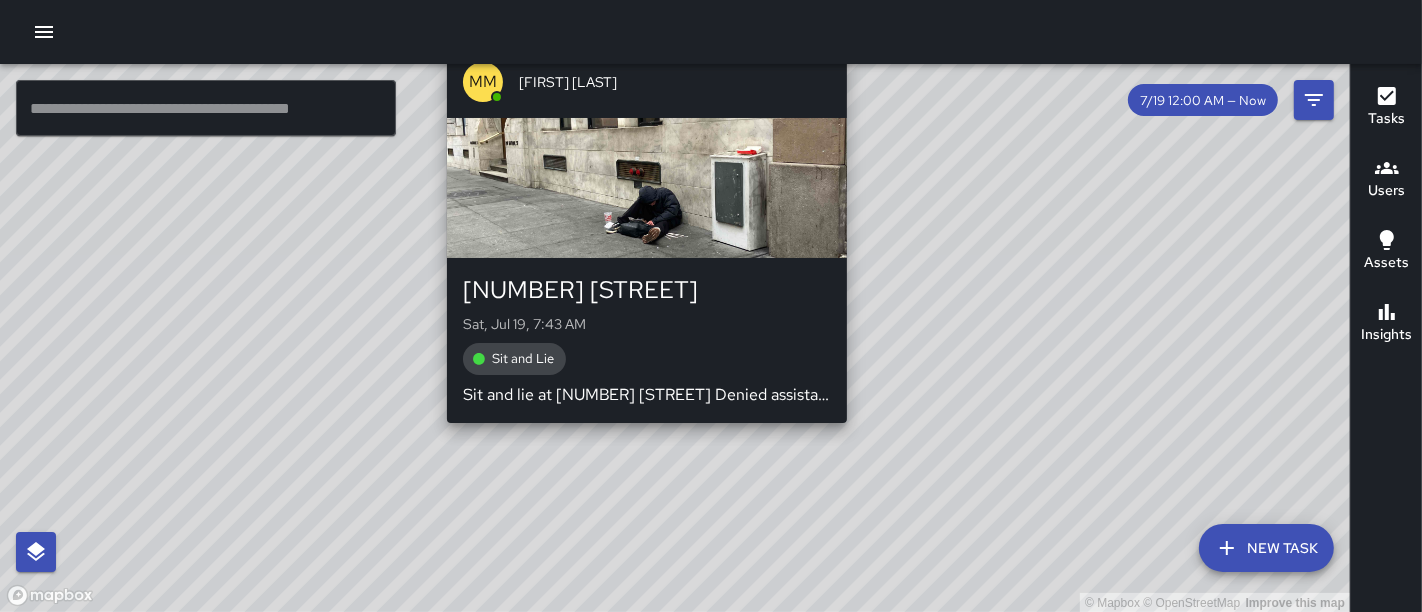drag, startPoint x: 642, startPoint y: 389, endPoint x: 640, endPoint y: 412, distance: 23.086792 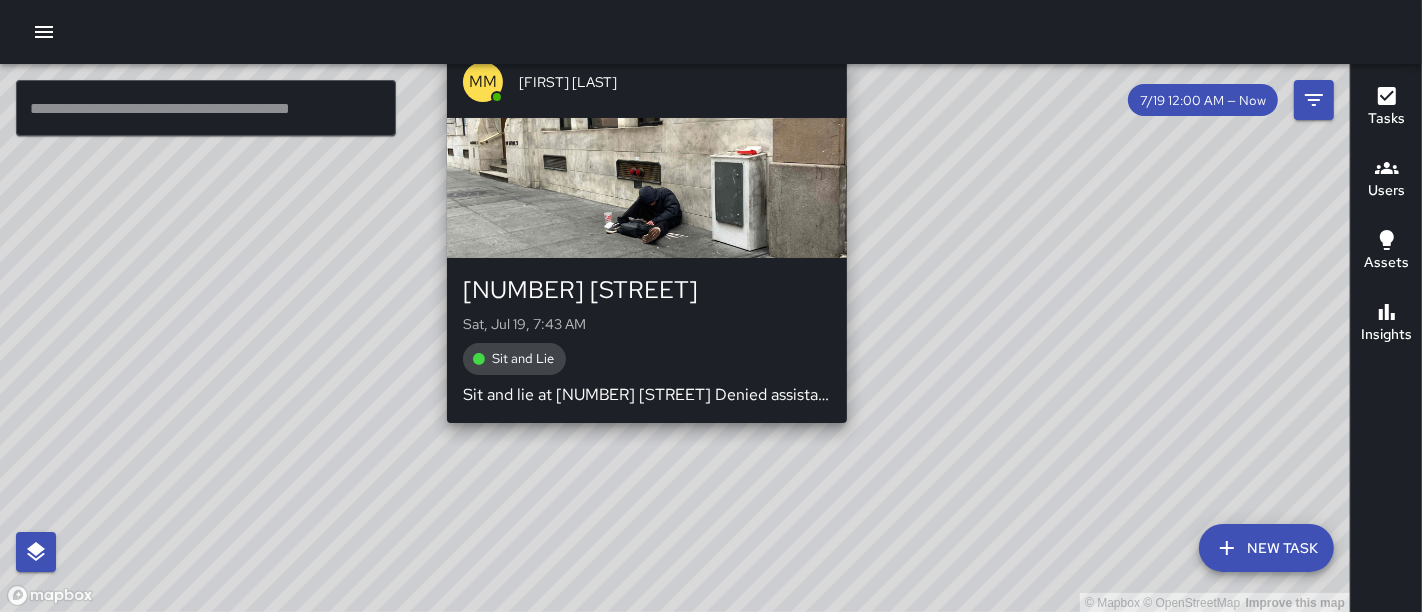 click on "MM [FIRST] [LAST] [NUMBER] [STREET] Sat, Jul 19, 7:43 AM Sit and Lie Sit and lie at [NUMBER] [STREET]
Denied assistance and said they’ll move along in a bit" at bounding box center (675, 338) 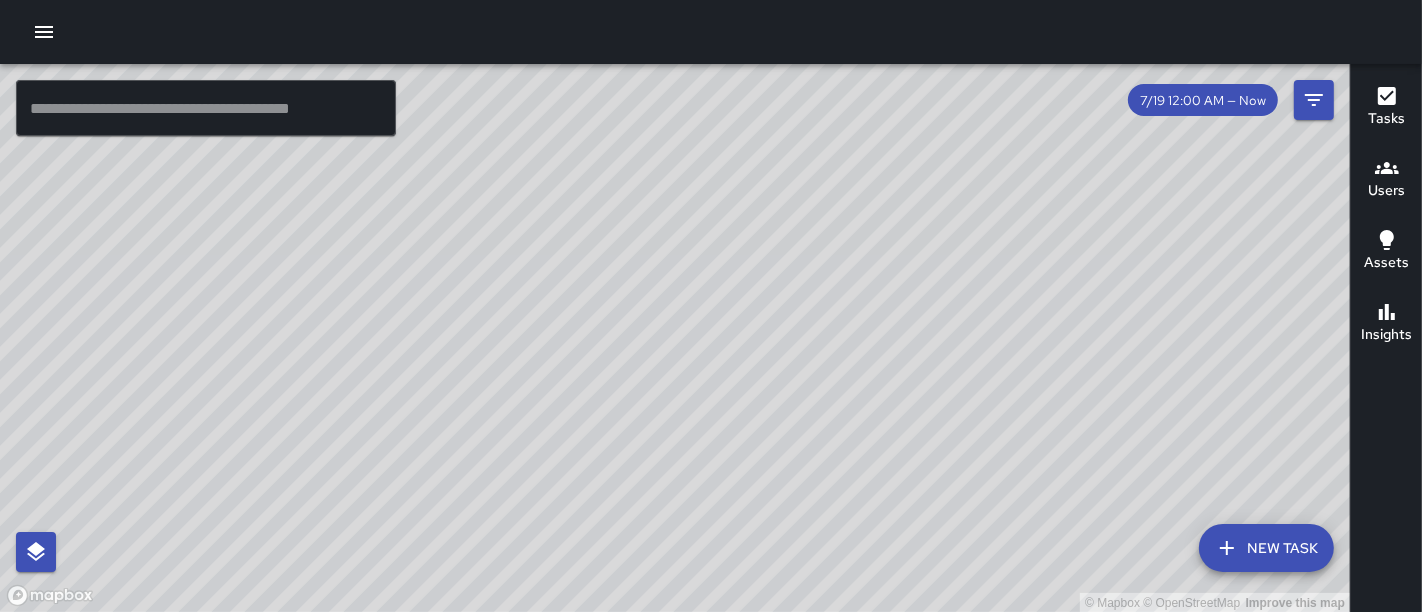 drag, startPoint x: 594, startPoint y: 493, endPoint x: 609, endPoint y: 238, distance: 255.4408 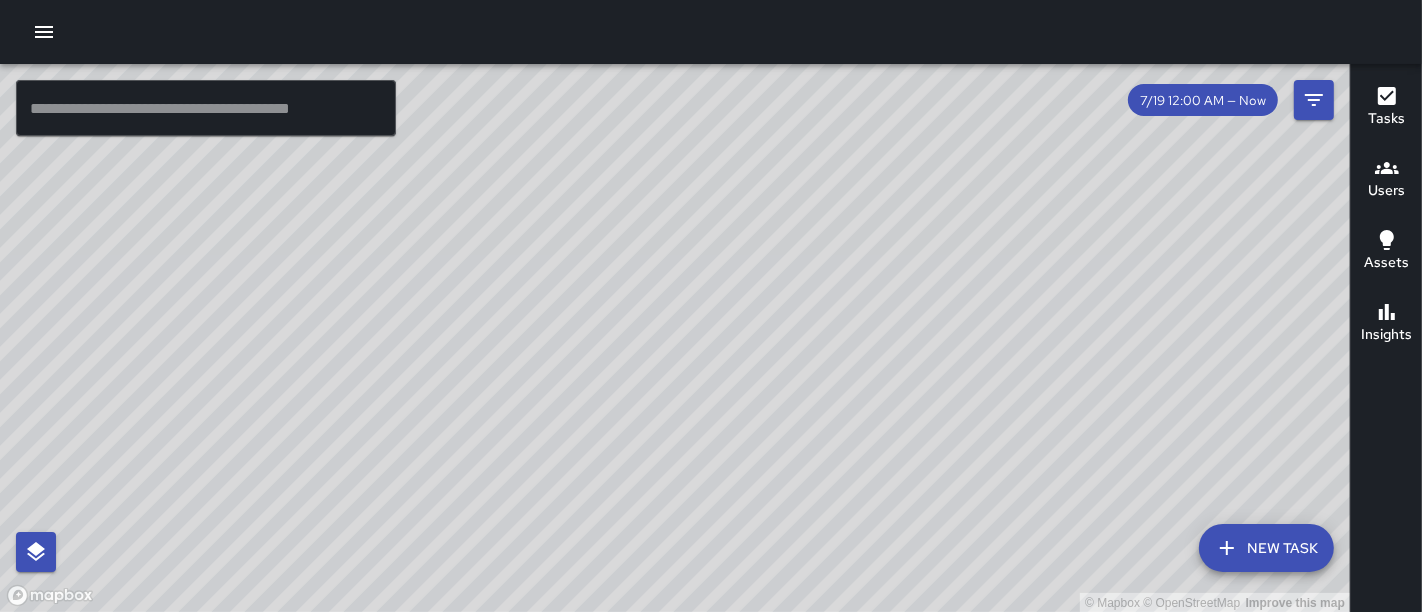 click on "© Mapbox   © OpenStreetMap   Improve this map" at bounding box center (675, 338) 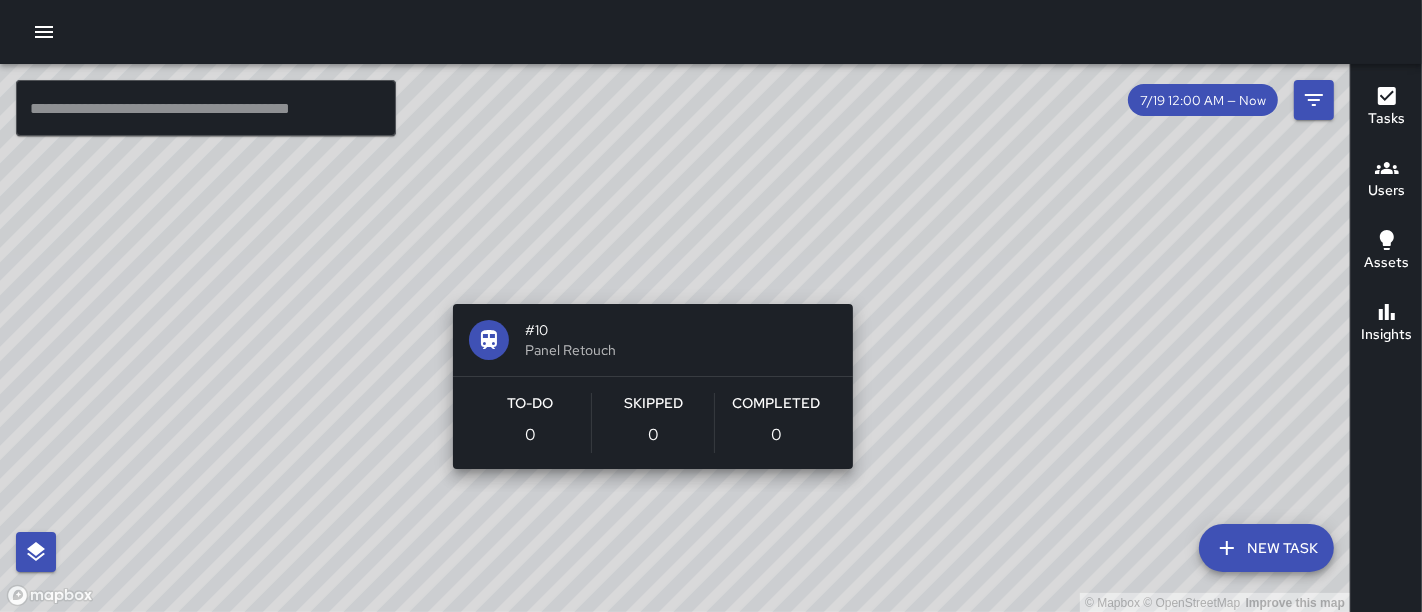 click on "© Mapbox   © OpenStreetMap   Improve this map #10 Panel Retouch To-Do 0 Skipped 0 Completed 0" at bounding box center (675, 338) 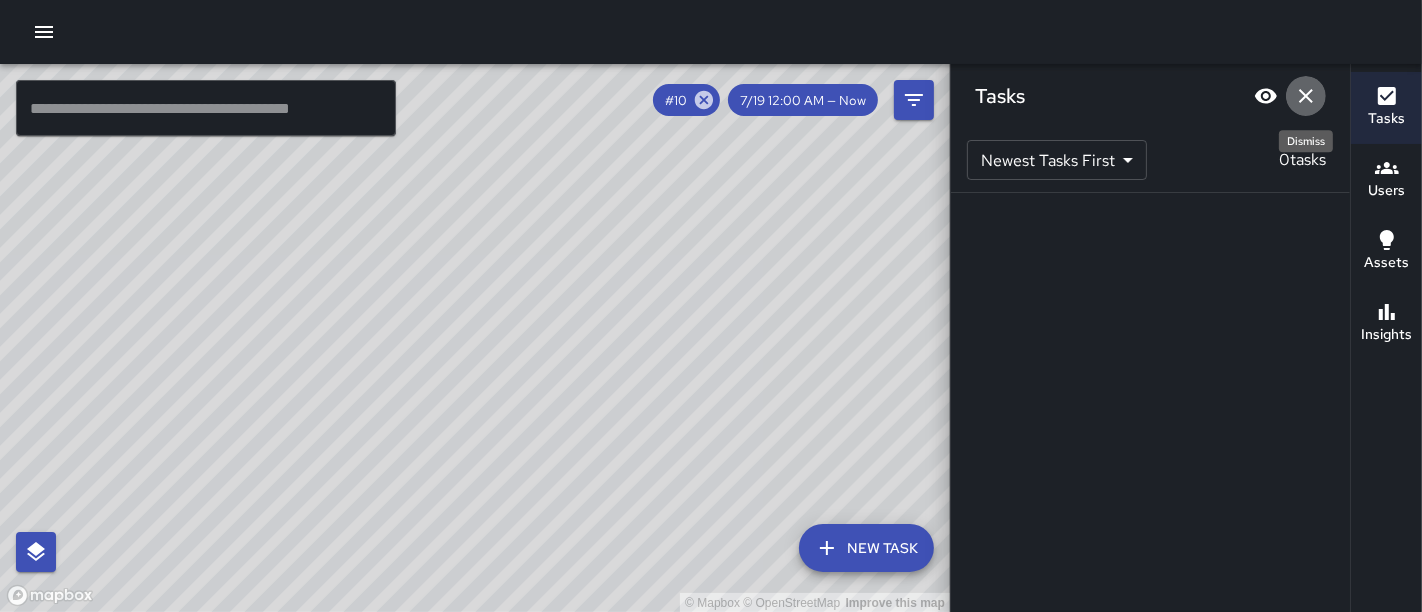 click 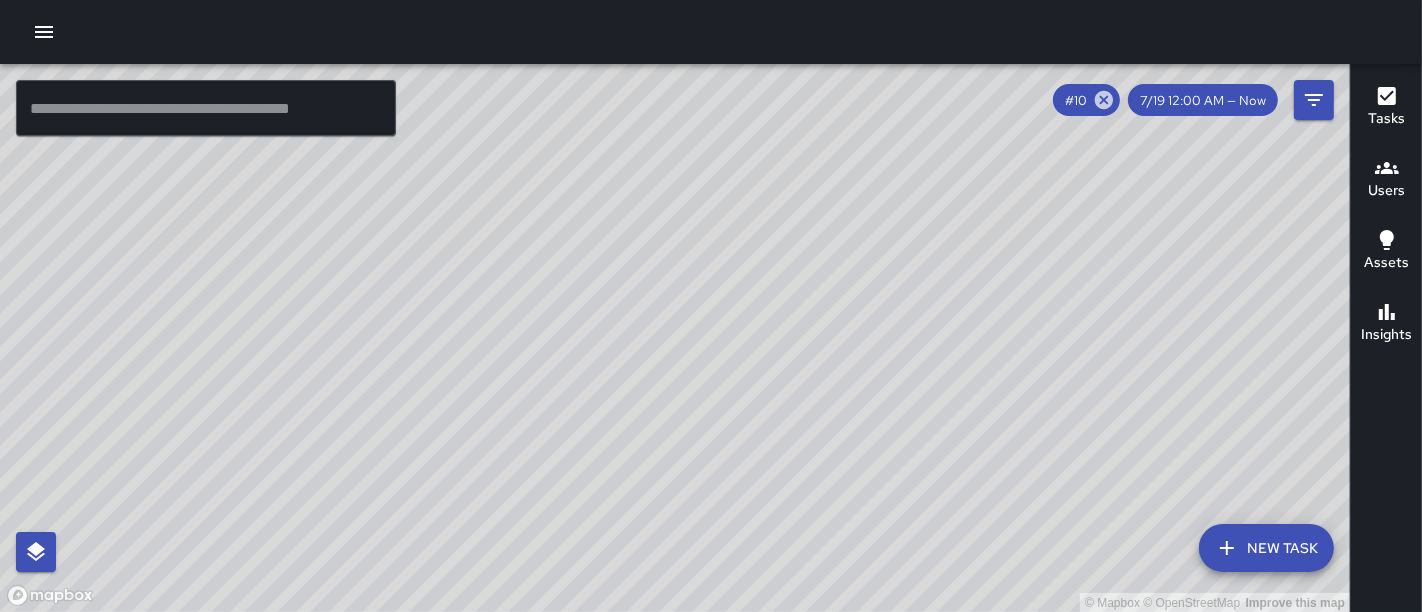 drag, startPoint x: 777, startPoint y: 103, endPoint x: 763, endPoint y: 307, distance: 204.47983 